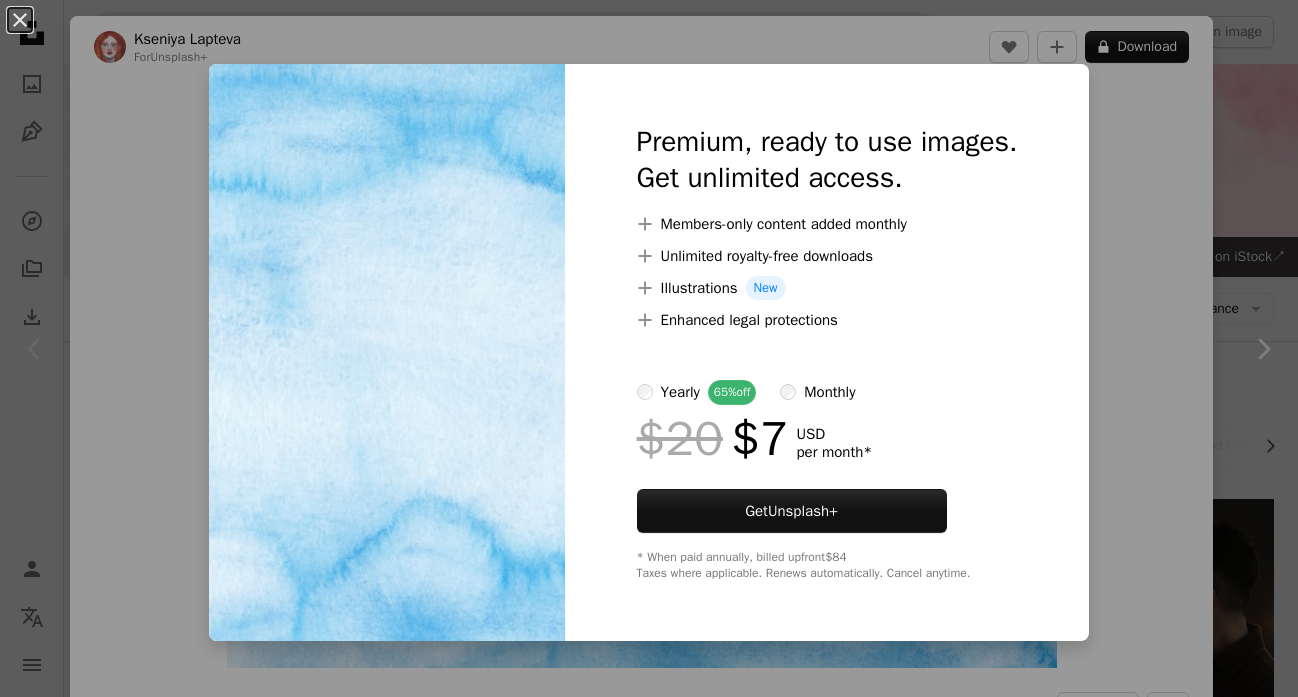 scroll, scrollTop: 187, scrollLeft: 0, axis: vertical 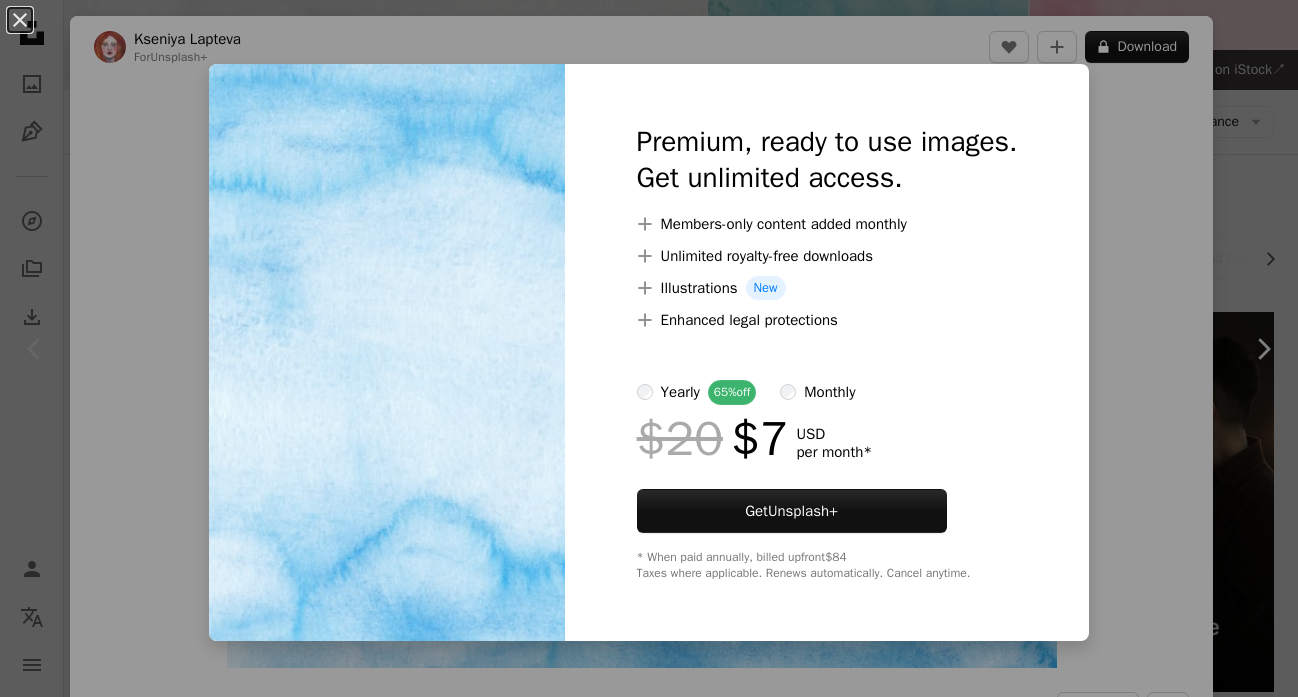 click on "An X shape Premium, ready to use images. Get unlimited access. A plus sign Members-only content added monthly A plus sign Unlimited royalty-free downloads A plus sign Illustrations  New A plus sign Enhanced legal protections yearly 65%  off monthly $20   $7 USD per month * Get  Unsplash+ * When paid annually, billed upfront  $84 Taxes where applicable. Renews automatically. Cancel anytime." at bounding box center [649, 348] 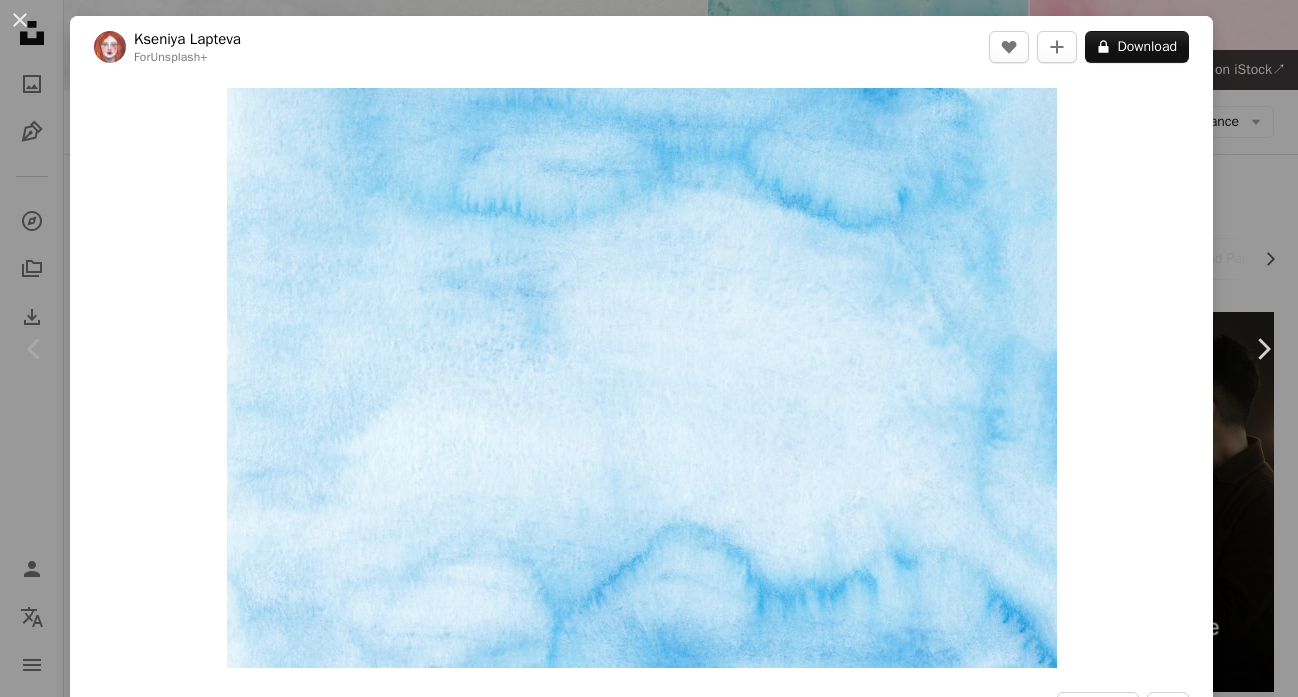 click on "An X shape Chevron left Chevron right [PERSON] For  Unsplash+ A heart A plus sign A lock Download Zoom in A forward-right arrow Share More Actions Calendar outlined Published on  [MONTH] [DAY], [YEAR] Safety Licensed under the  Unsplash+ License background texture blue wallpapers backgrounds watercolor texture paint texture watercolour blue watercolor painted wallpapera Free images From this series Chevron right Plus sign for Unsplash+ Plus sign for Unsplash+ Plus sign for Unsplash+ Plus sign for Unsplash+ Plus sign for Unsplash+ Plus sign for Unsplash+ Plus sign for Unsplash+ Plus sign for Unsplash+ Plus sign for Unsplash+ Plus sign for Unsplash+ Related images Plus sign for Unsplash+ A heart A plus sign [PERSON] For  Unsplash+ A lock Download Plus sign for Unsplash+ A heart A plus sign [PERSON] For  Unsplash+ A lock Download Plus sign for Unsplash+ A heart A plus sign [PERSON] For" at bounding box center (649, 348) 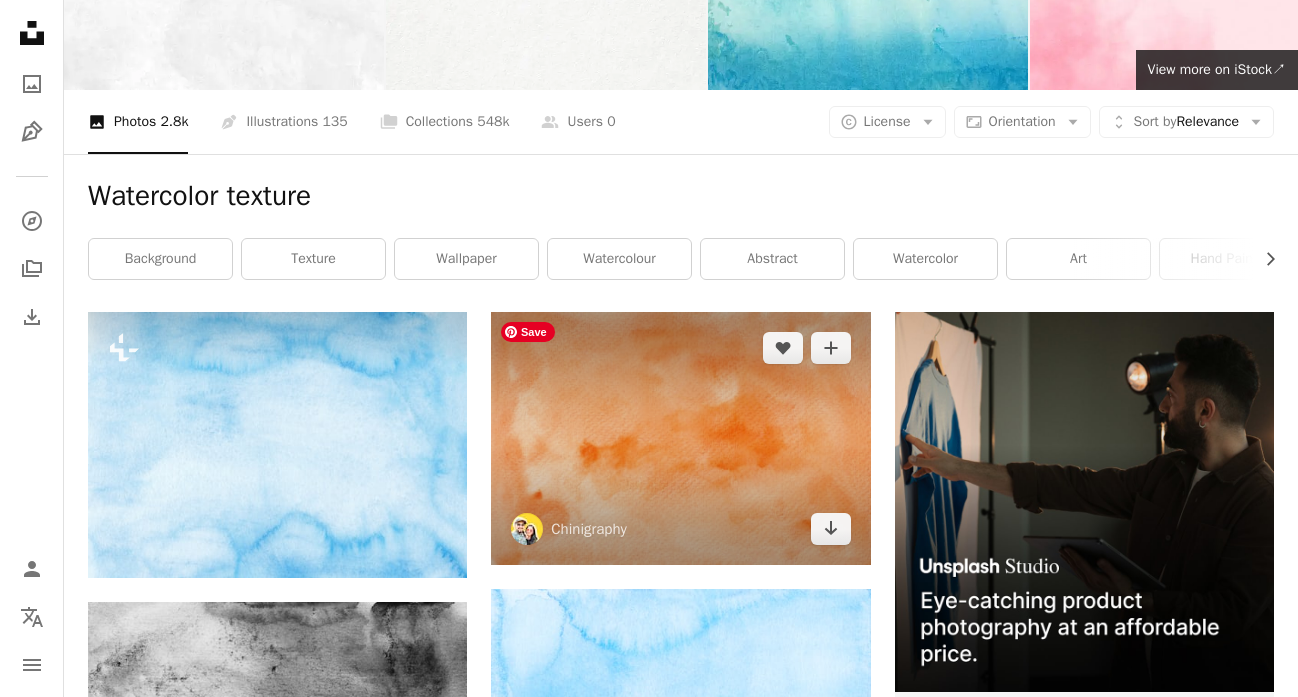 click at bounding box center (680, 438) 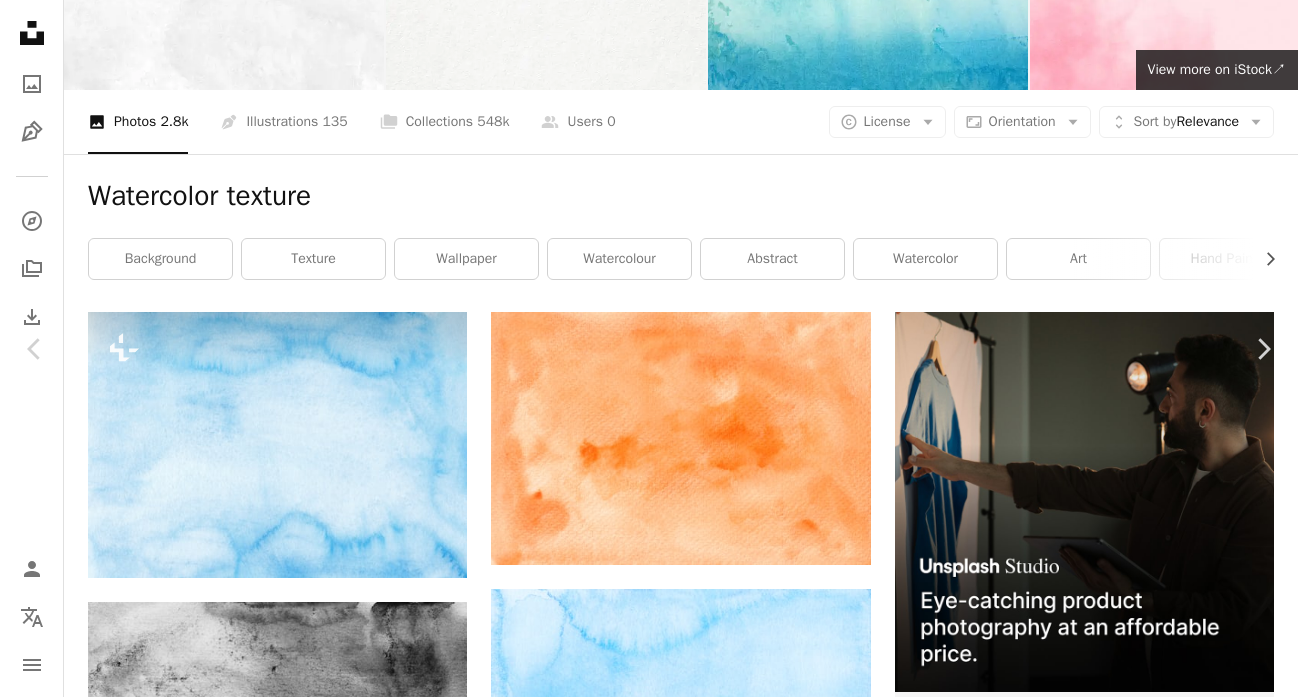 click on "Download free" at bounding box center [1099, 4556] 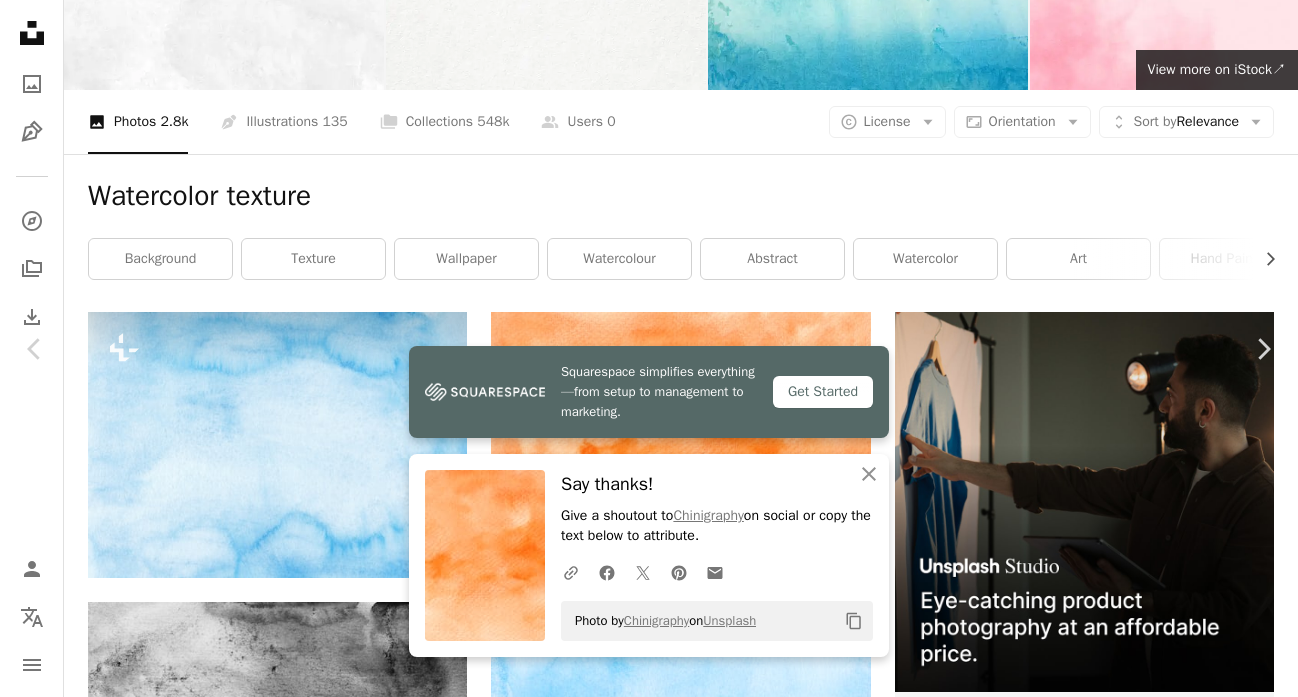 click on "An X shape Chevron left Chevron right Squarespace simplifies everything—from setup to management to marketing. Get Started An X shape Close Say thanks! Give a shoutout to  [PERSON]  on social or copy the text below to attribute. A URL sharing icon (chains) Facebook icon X (formerly Twitter) icon Pinterest icon An envelope Photo by  [PERSON]  on  Unsplash
Copy content [PERSON] [PERSON] A heart A plus sign Download free Chevron down Zoom in Views 830,193 Downloads 13,510 A forward-right arrow Share Info icon Info More Actions Calendar outlined Published on  [MONTH] [DAY], [YEAR] Safety Free to use under the  Unsplash License background abstract texture paper texture design orange digital orange background watercolor pastel watercolor texture watercolour orange wallpaper watercolor paper water color wash aquarelle skin sand home decor Backgrounds Browse premium related images on iStock  |  Save 20% with code UNSPLASH20 View more on iStock  ↗ Related images A heart A plus sign [PERSON] studio A heart" at bounding box center (649, 4857) 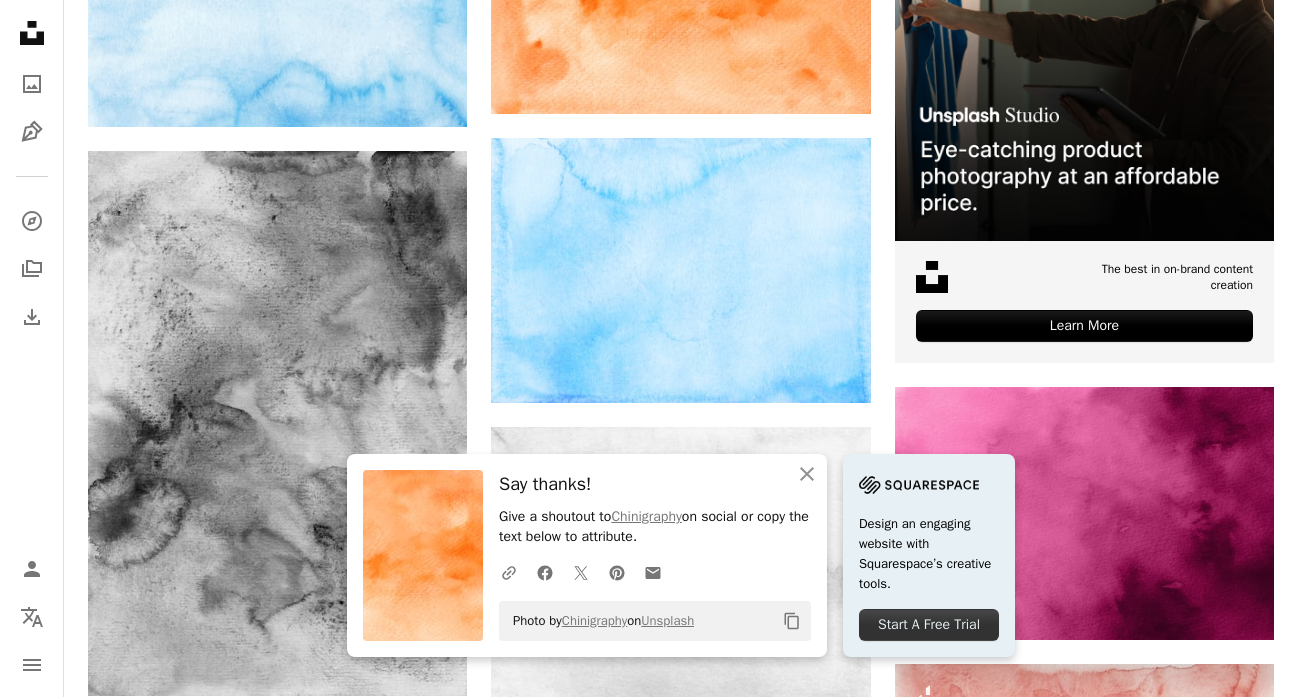 scroll, scrollTop: 629, scrollLeft: 0, axis: vertical 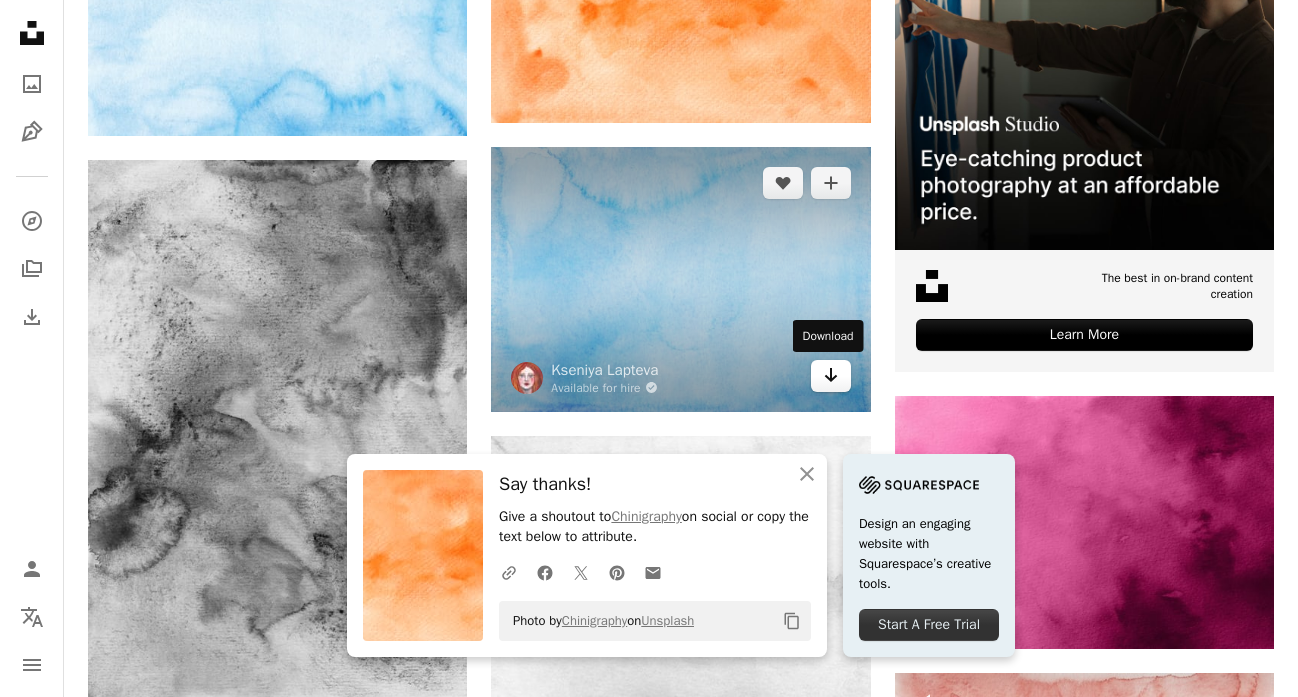 click 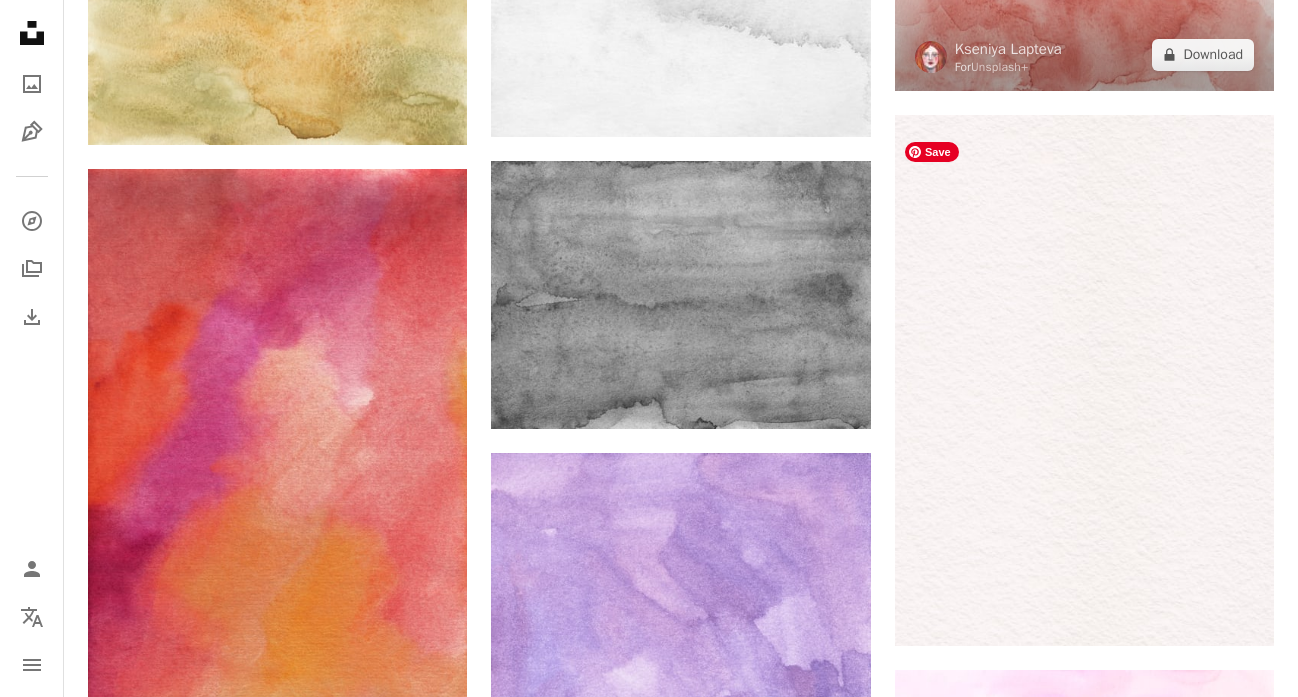 scroll, scrollTop: 1473, scrollLeft: 0, axis: vertical 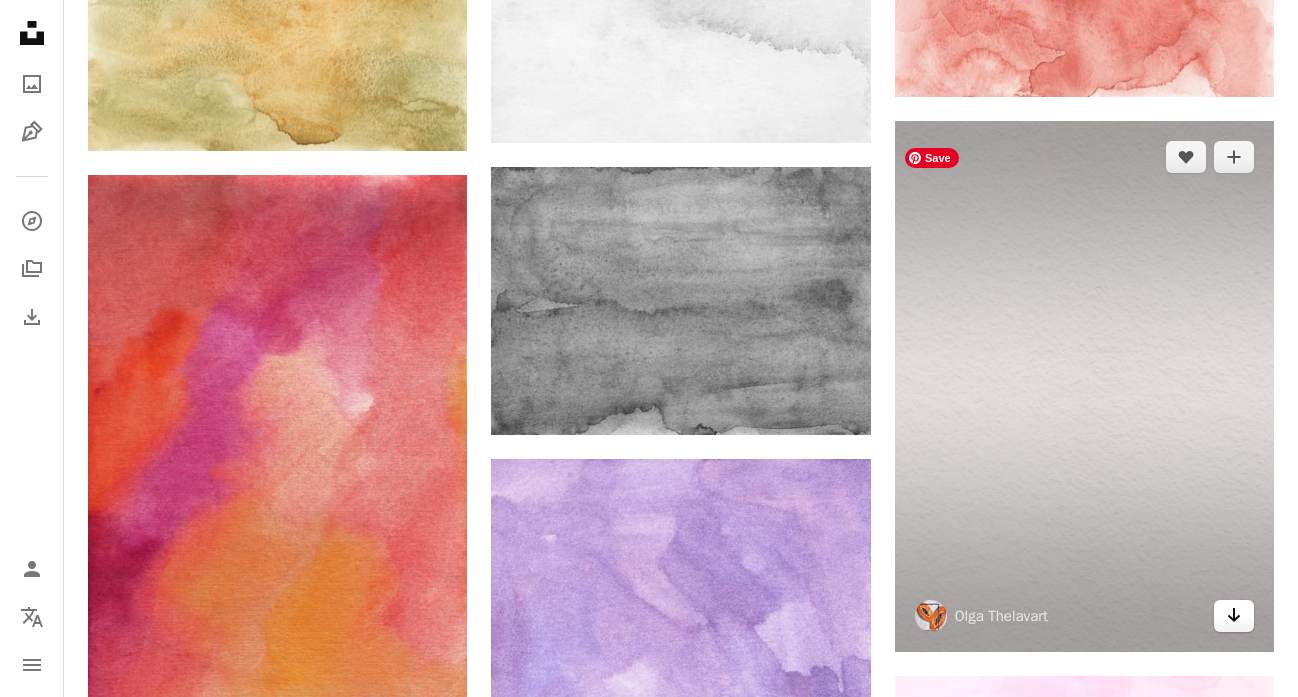 click 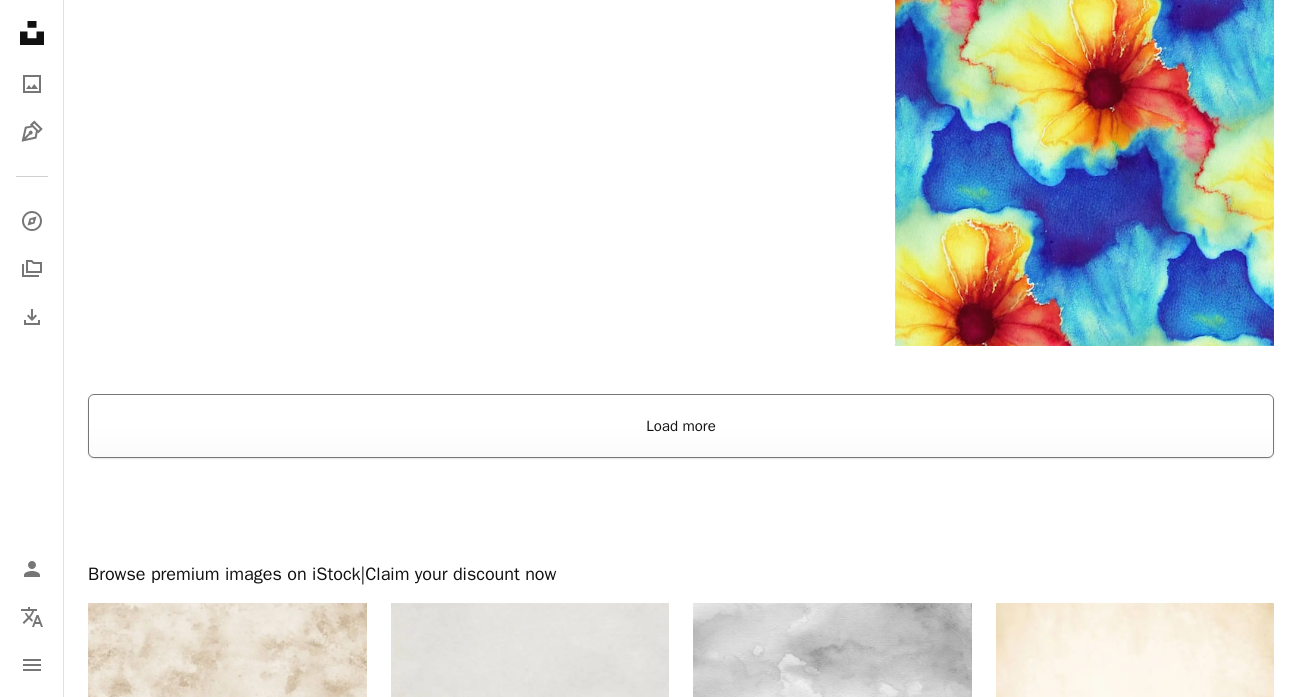 click on "Load more" at bounding box center [681, 426] 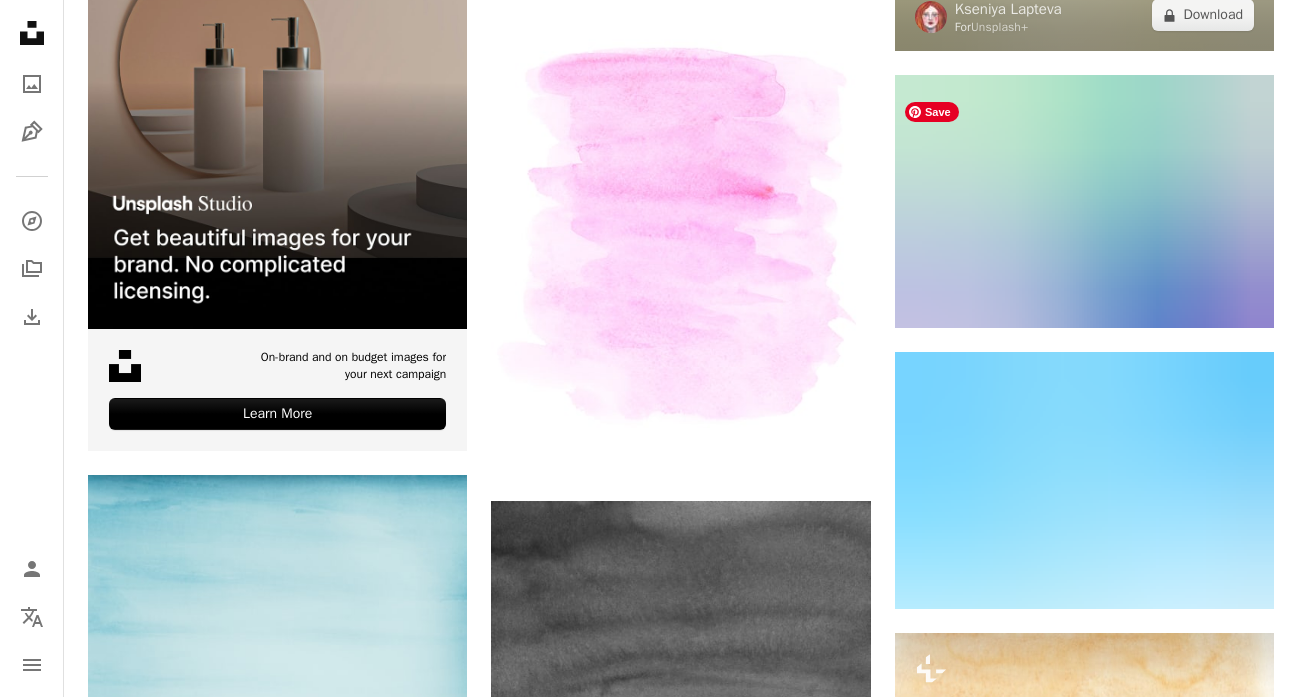 scroll, scrollTop: 4886, scrollLeft: 0, axis: vertical 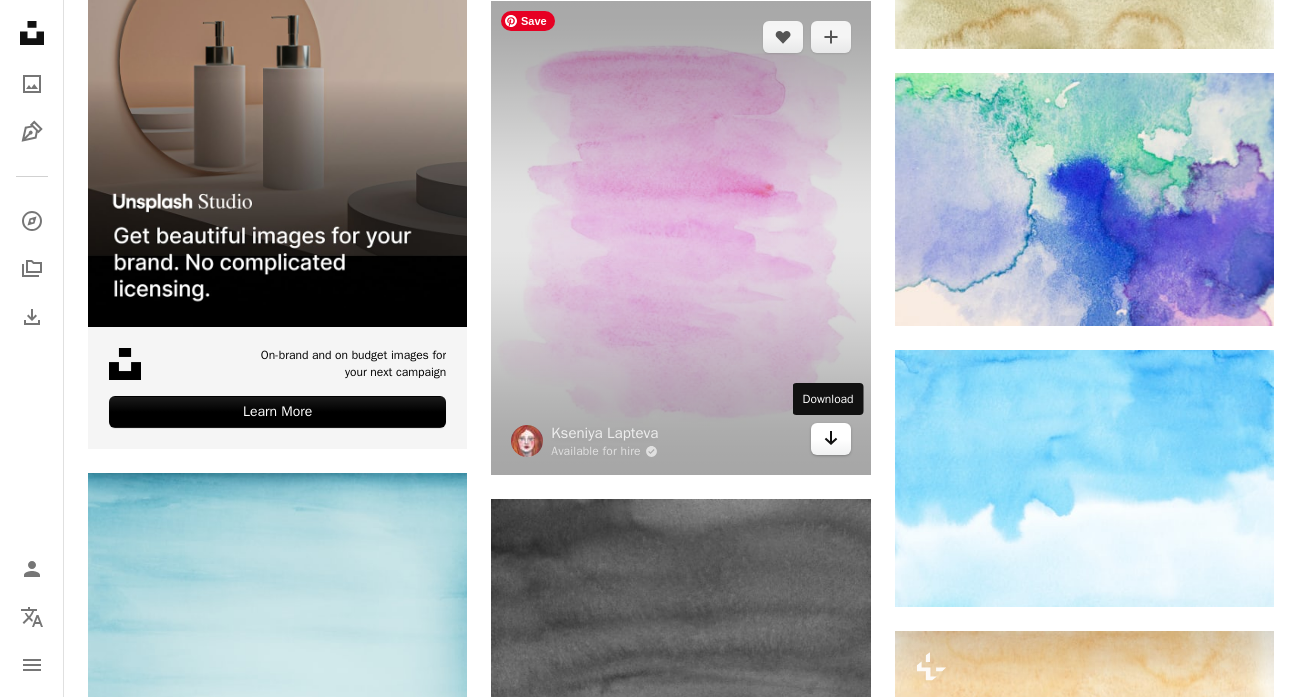 click on "Arrow pointing down" 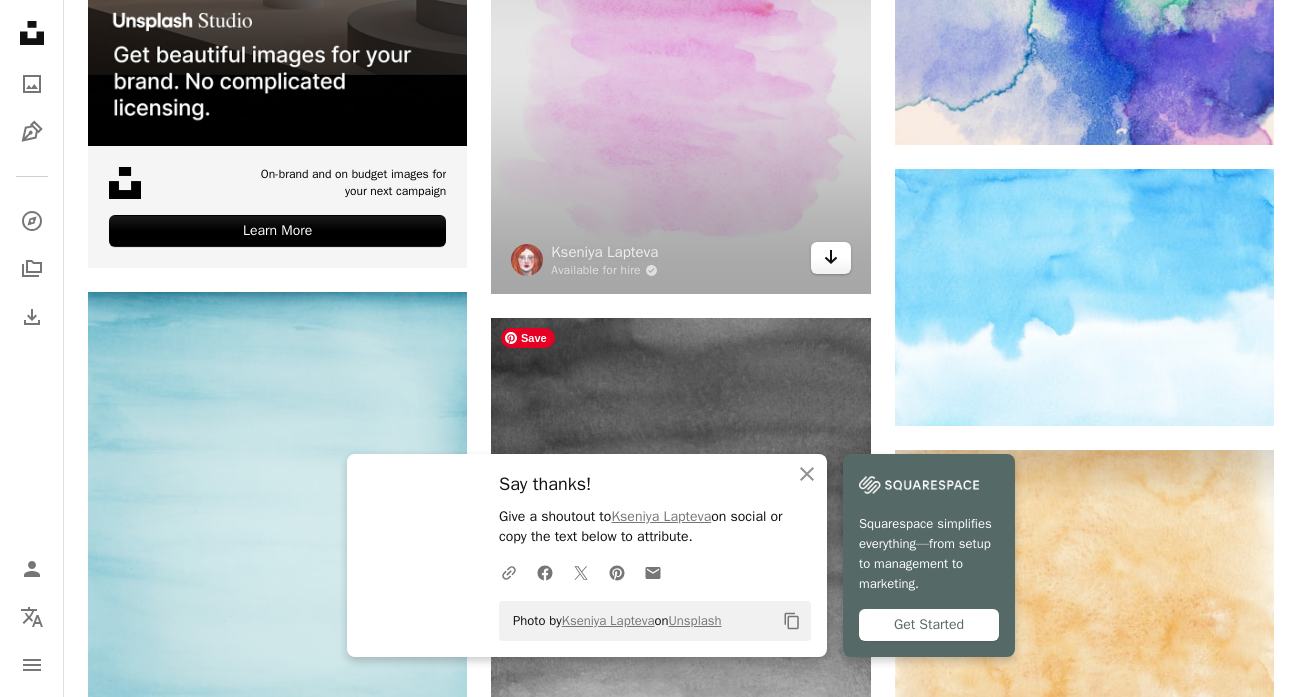scroll, scrollTop: 5119, scrollLeft: 0, axis: vertical 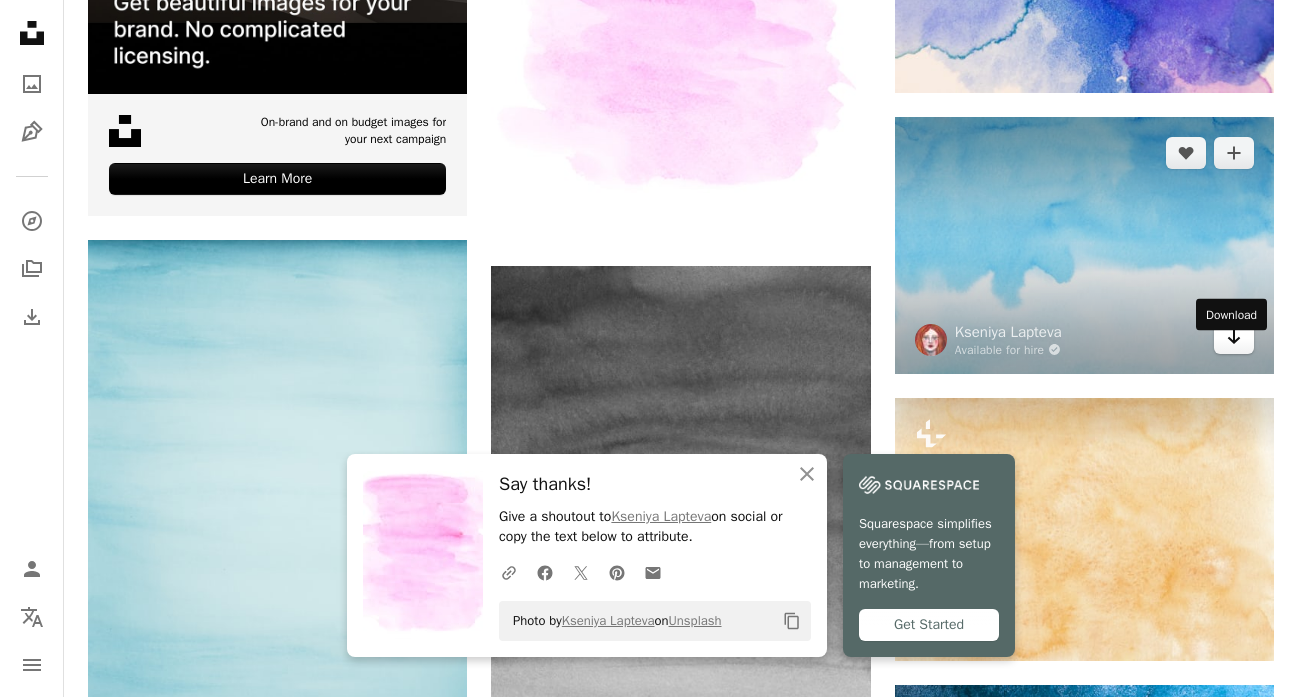 click on "Arrow pointing down" 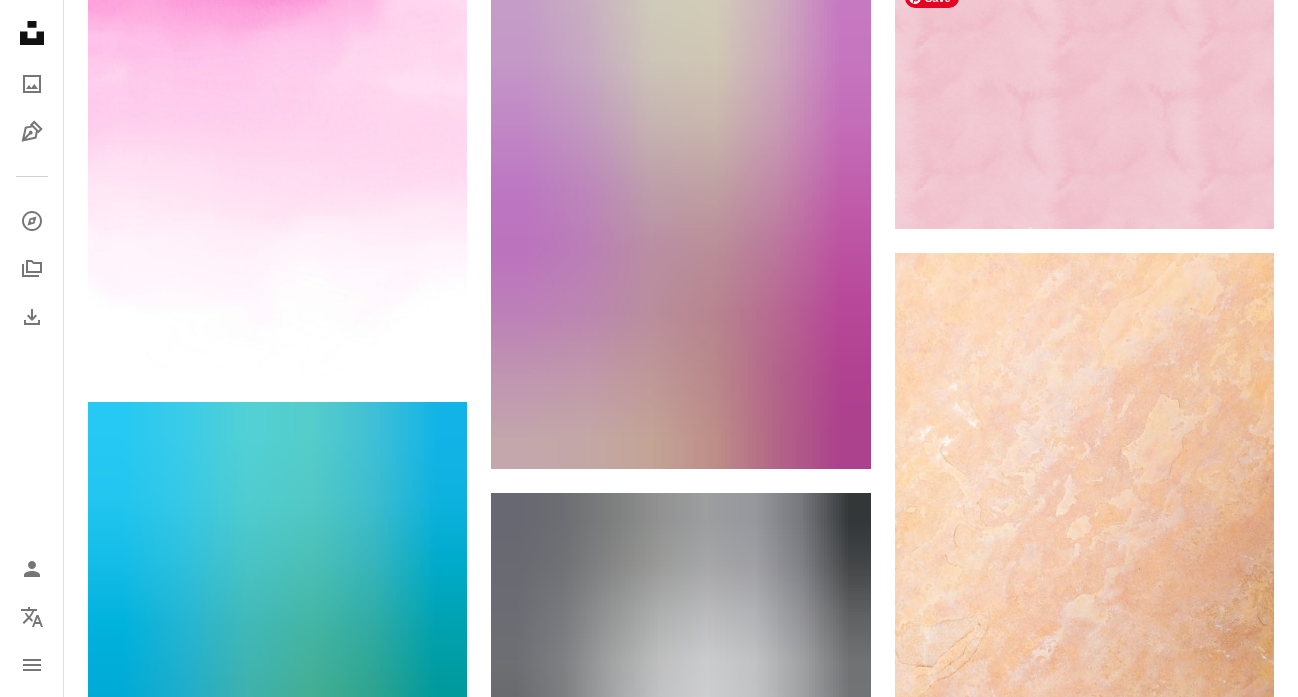 scroll, scrollTop: 9756, scrollLeft: 0, axis: vertical 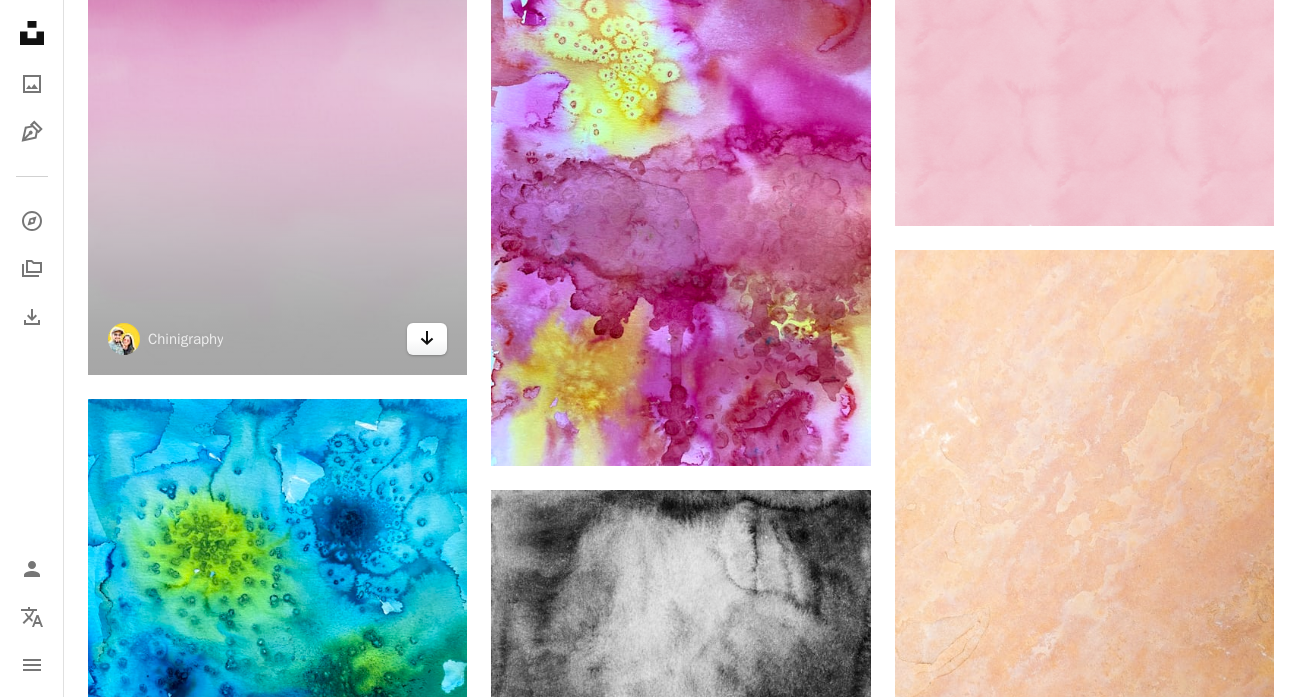 click on "Arrow pointing down" 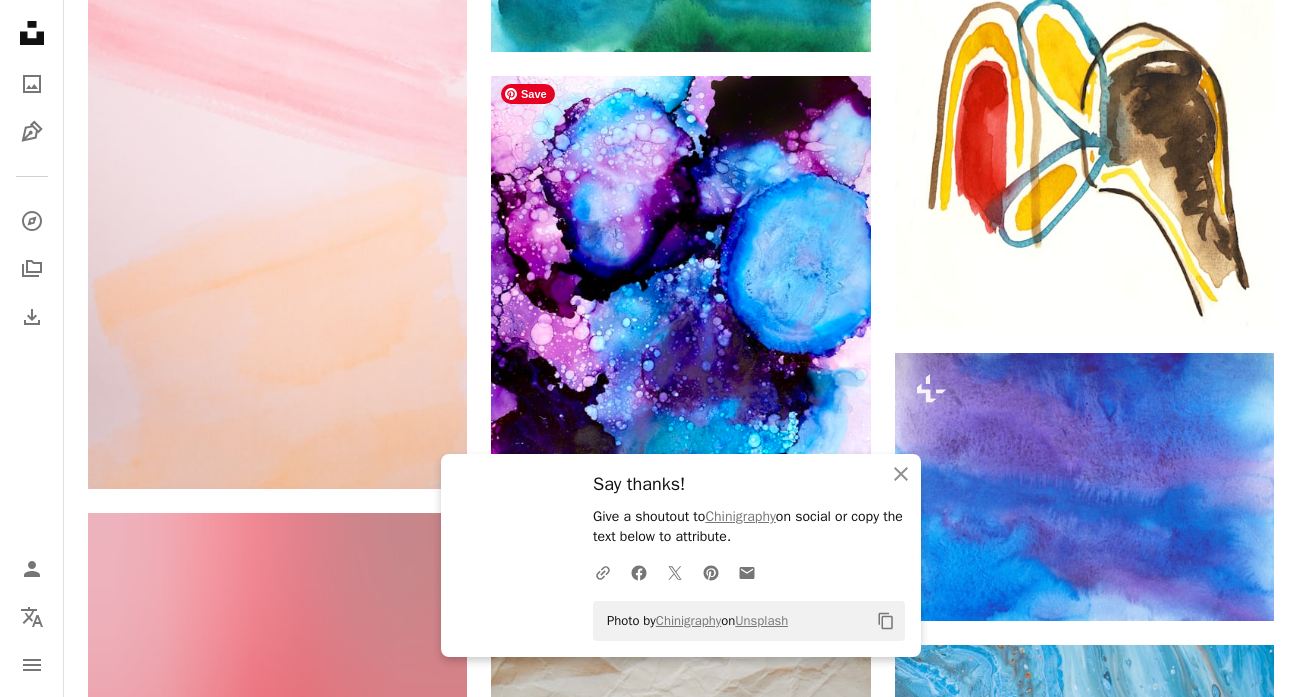 scroll, scrollTop: 10741, scrollLeft: 0, axis: vertical 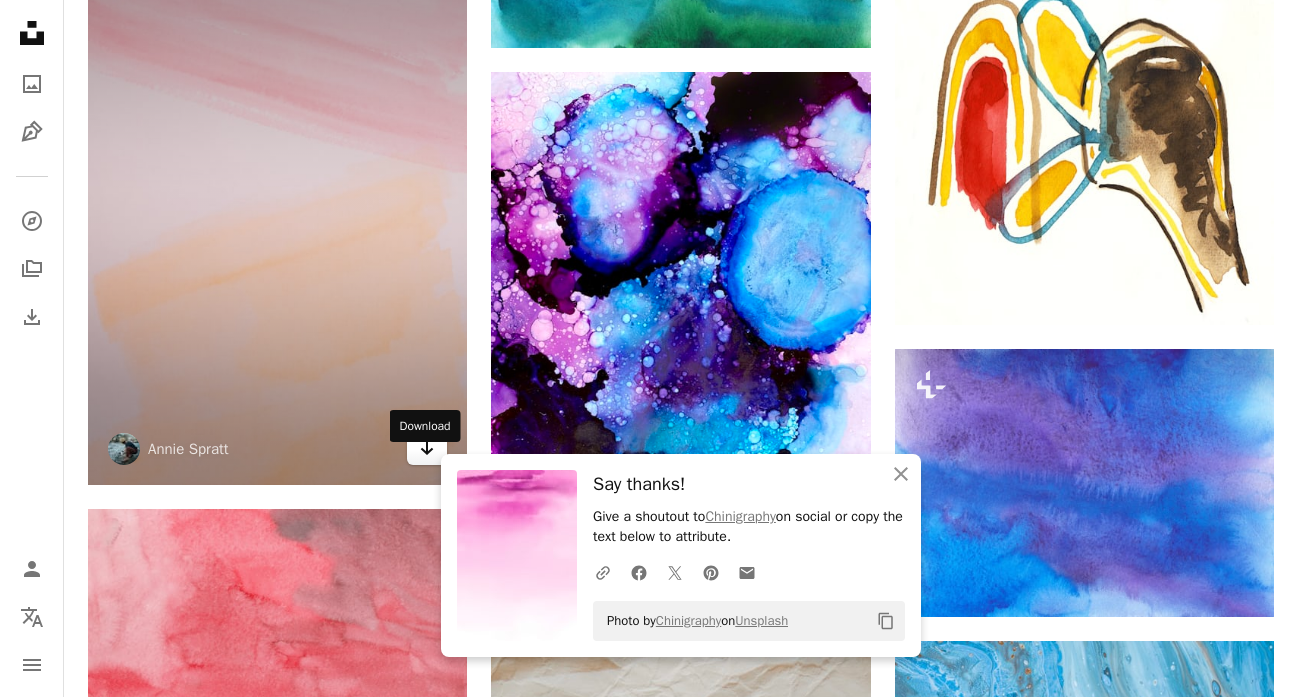 click on "Arrow pointing down" 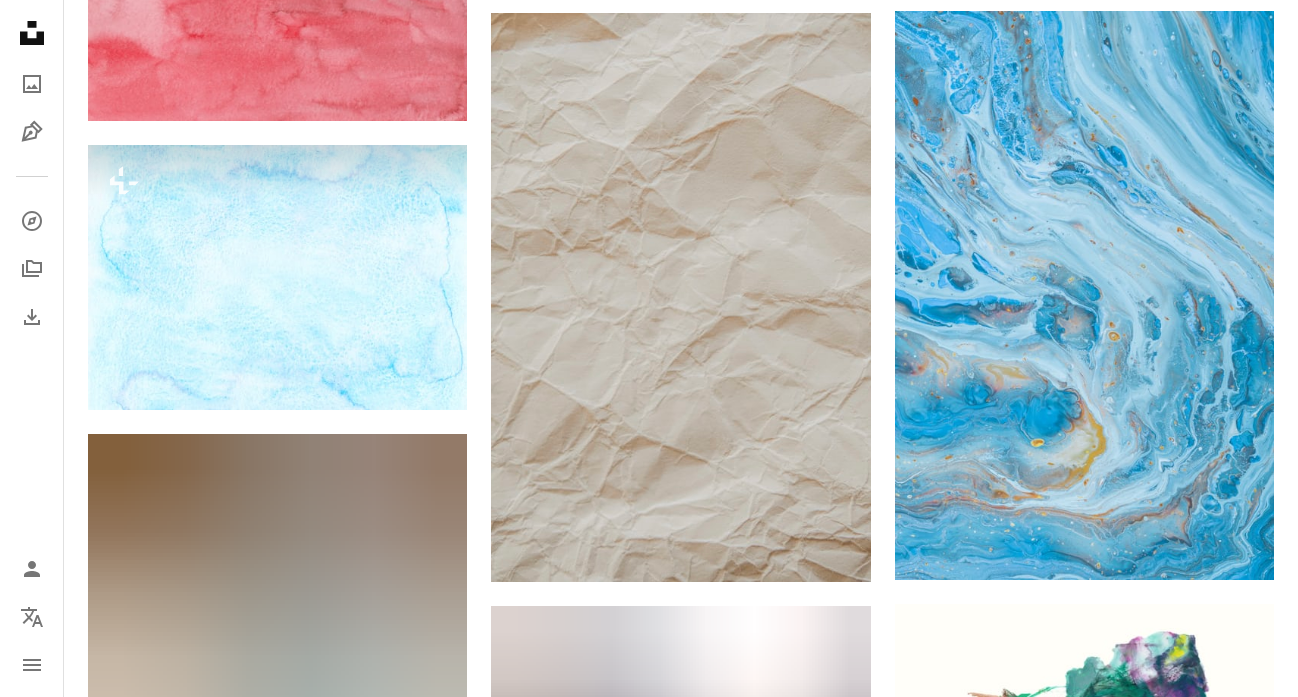 scroll, scrollTop: 11373, scrollLeft: 0, axis: vertical 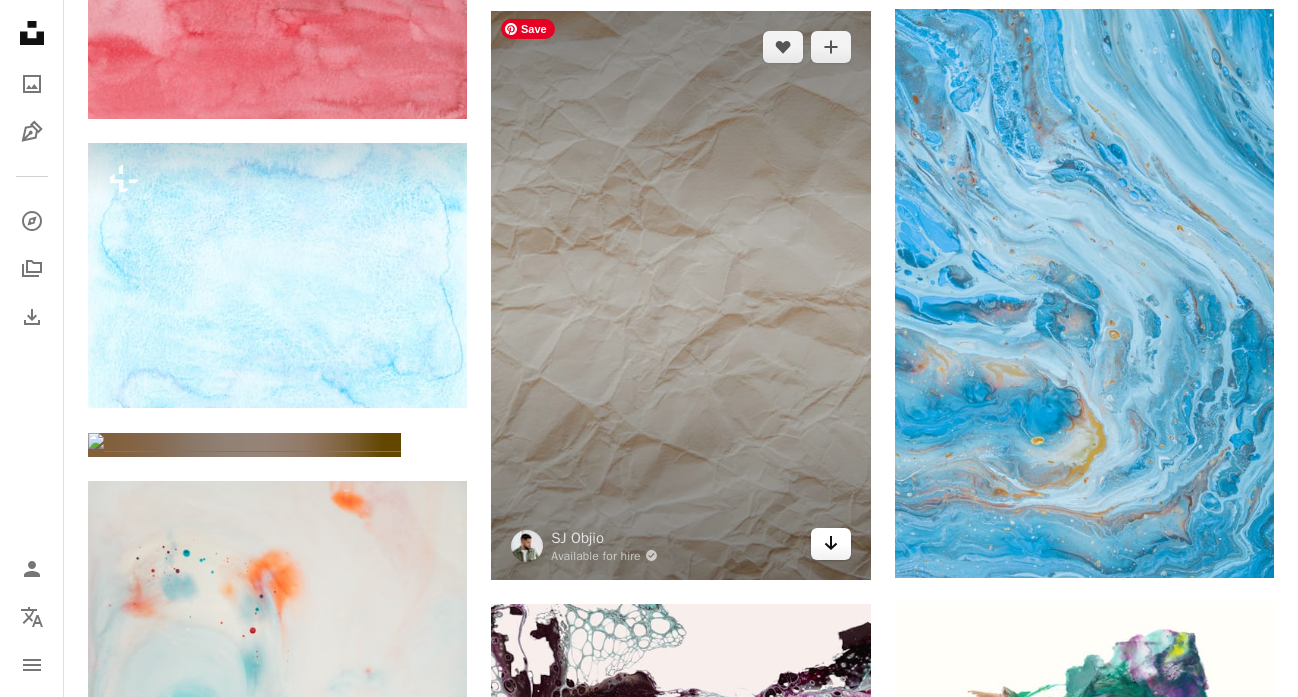 click on "Arrow pointing down" 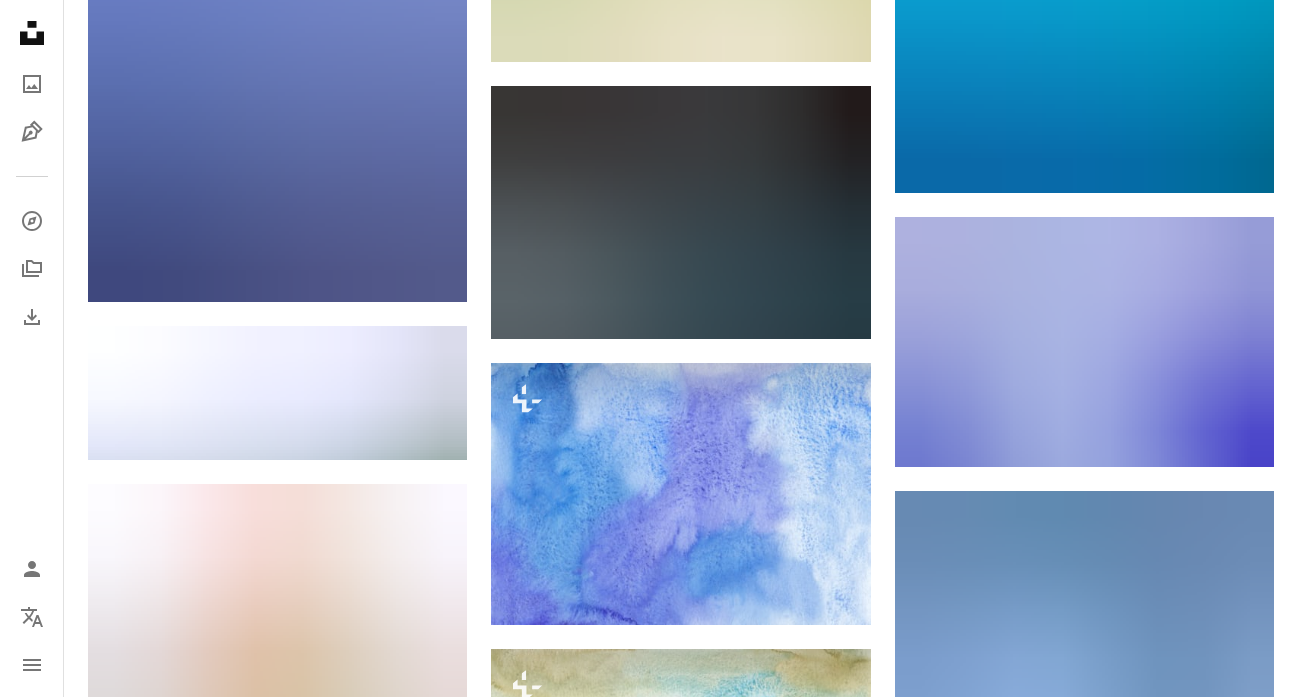 scroll, scrollTop: 14393, scrollLeft: 0, axis: vertical 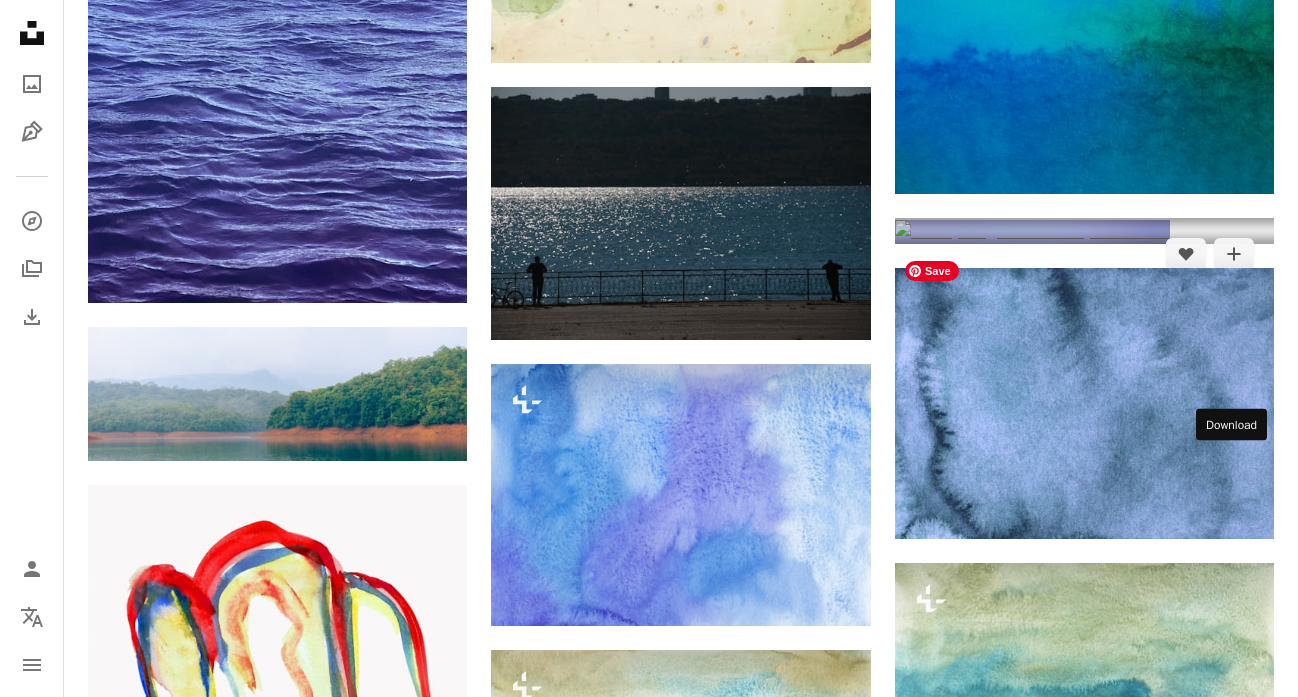 click on "Arrow pointing down" 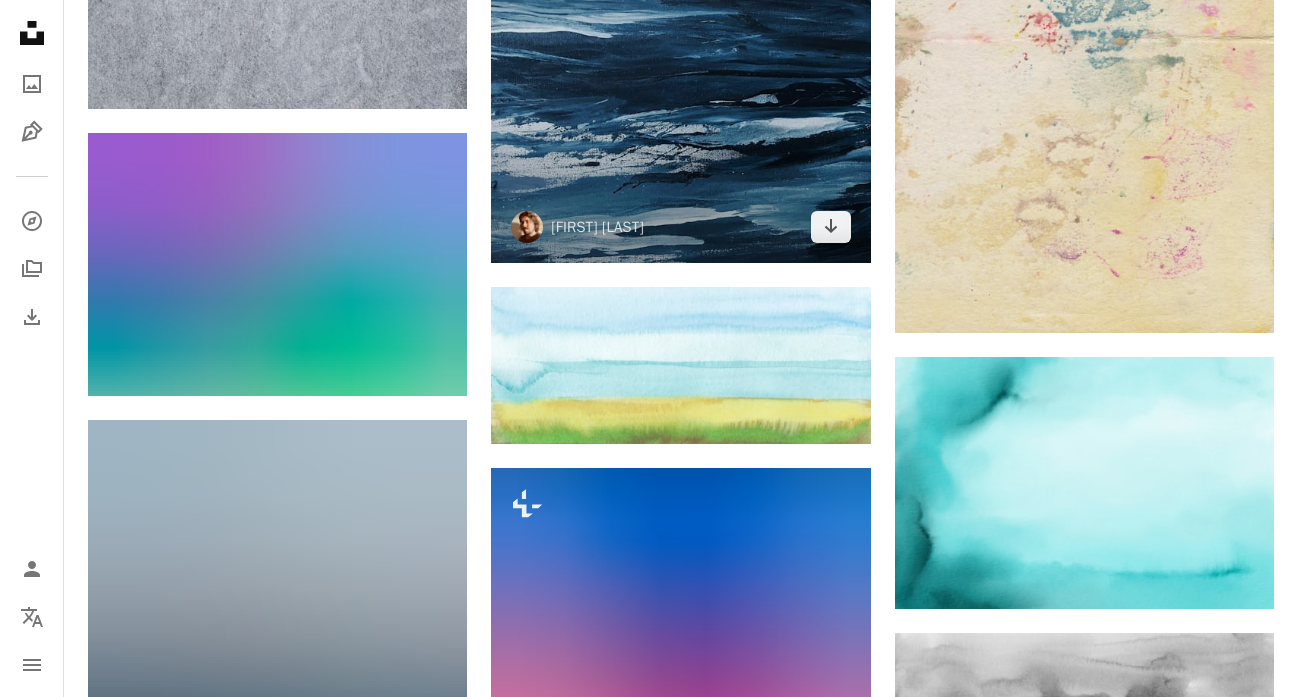 scroll, scrollTop: 17447, scrollLeft: 0, axis: vertical 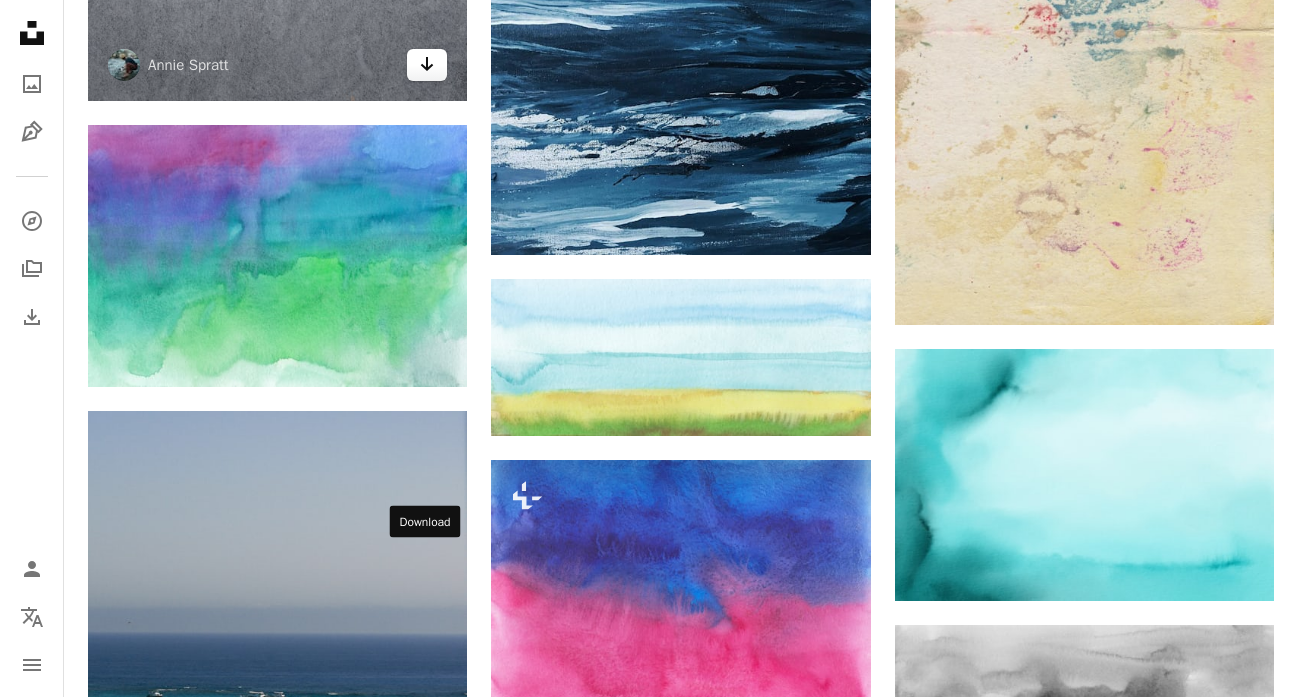 click on "Arrow pointing down" 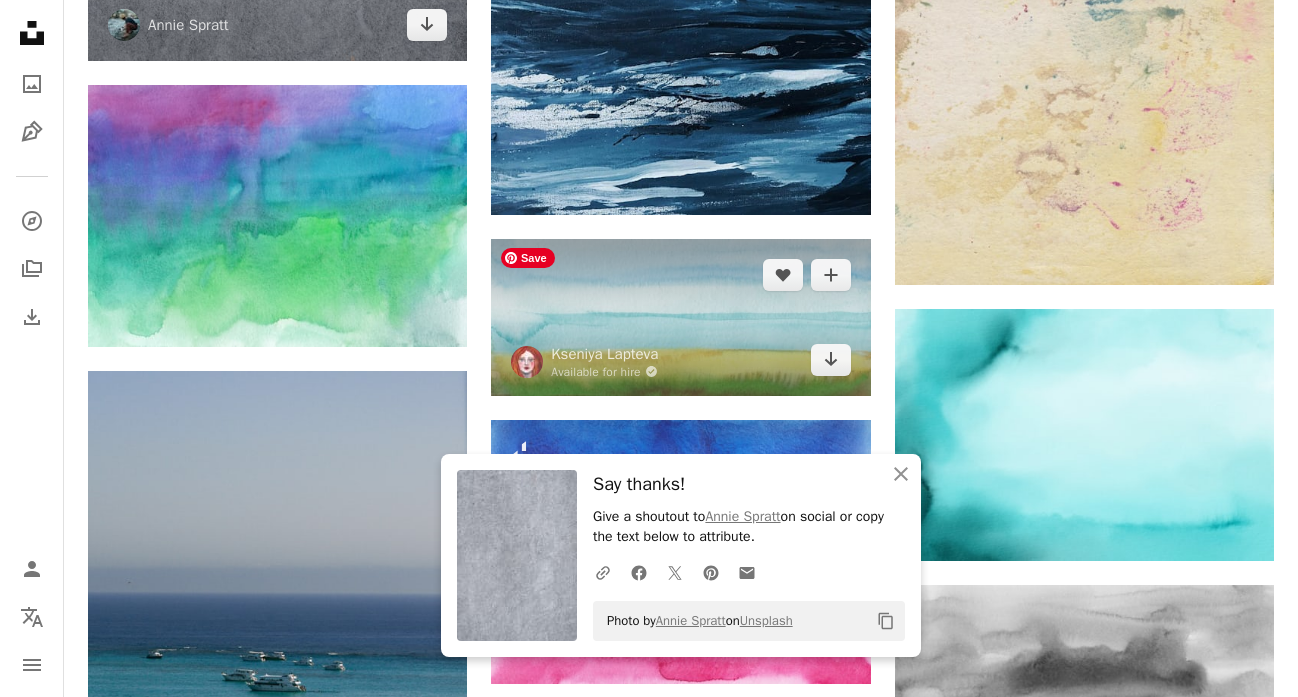 scroll, scrollTop: 17927, scrollLeft: 0, axis: vertical 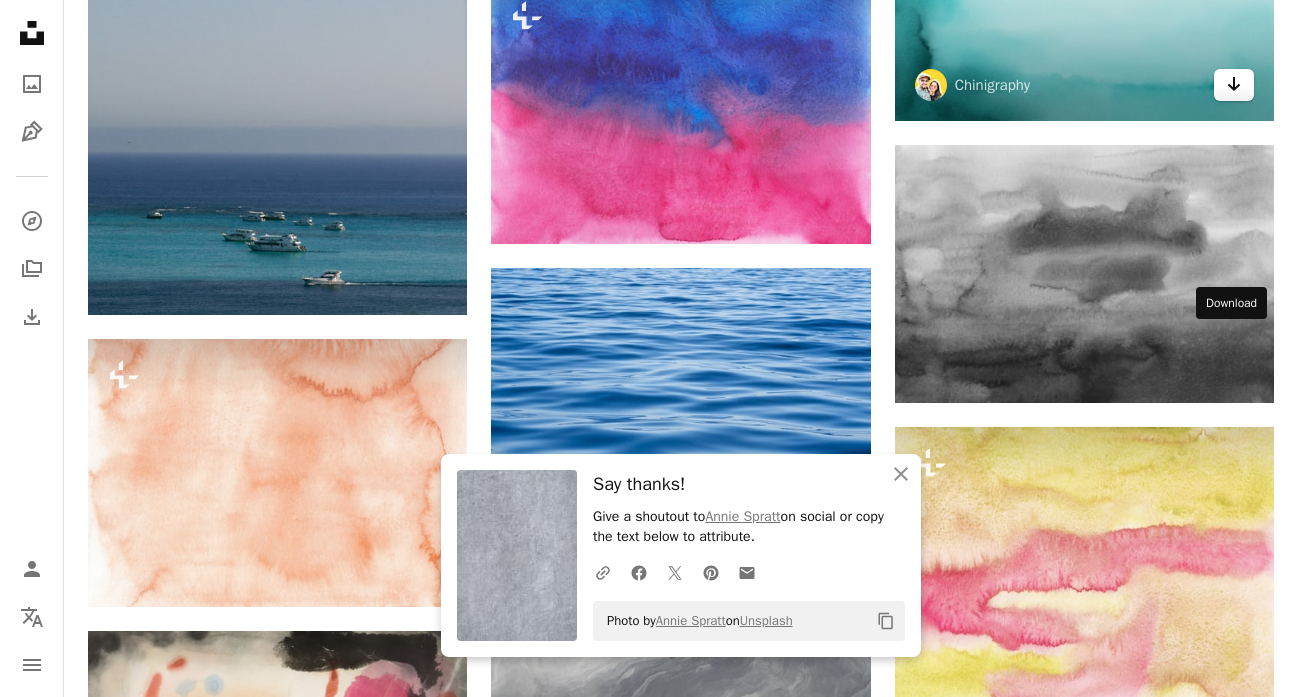 click 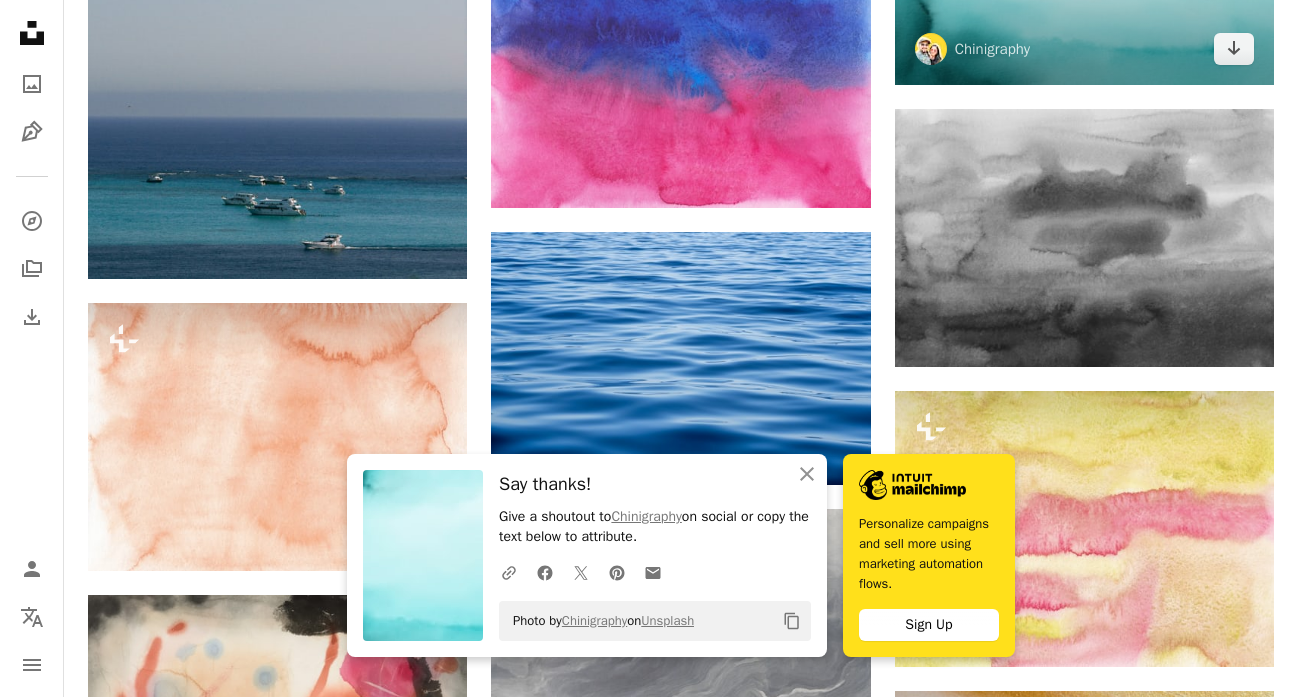 scroll, scrollTop: 17967, scrollLeft: 0, axis: vertical 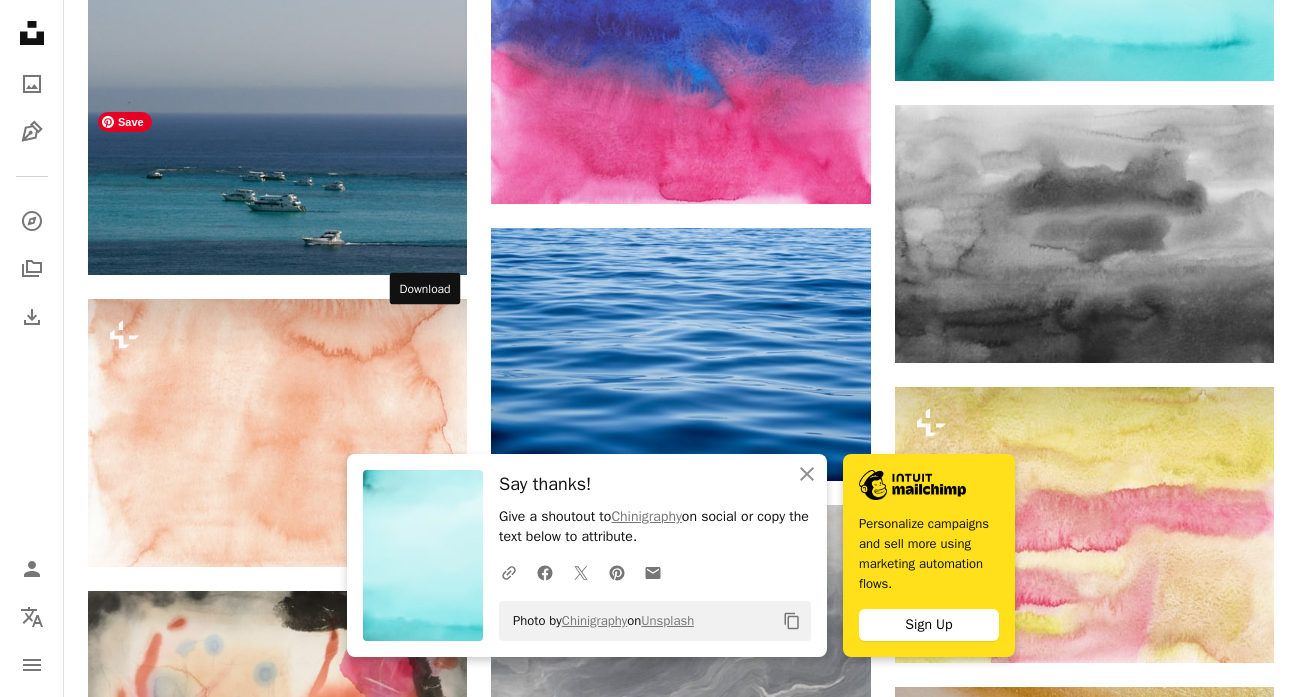click 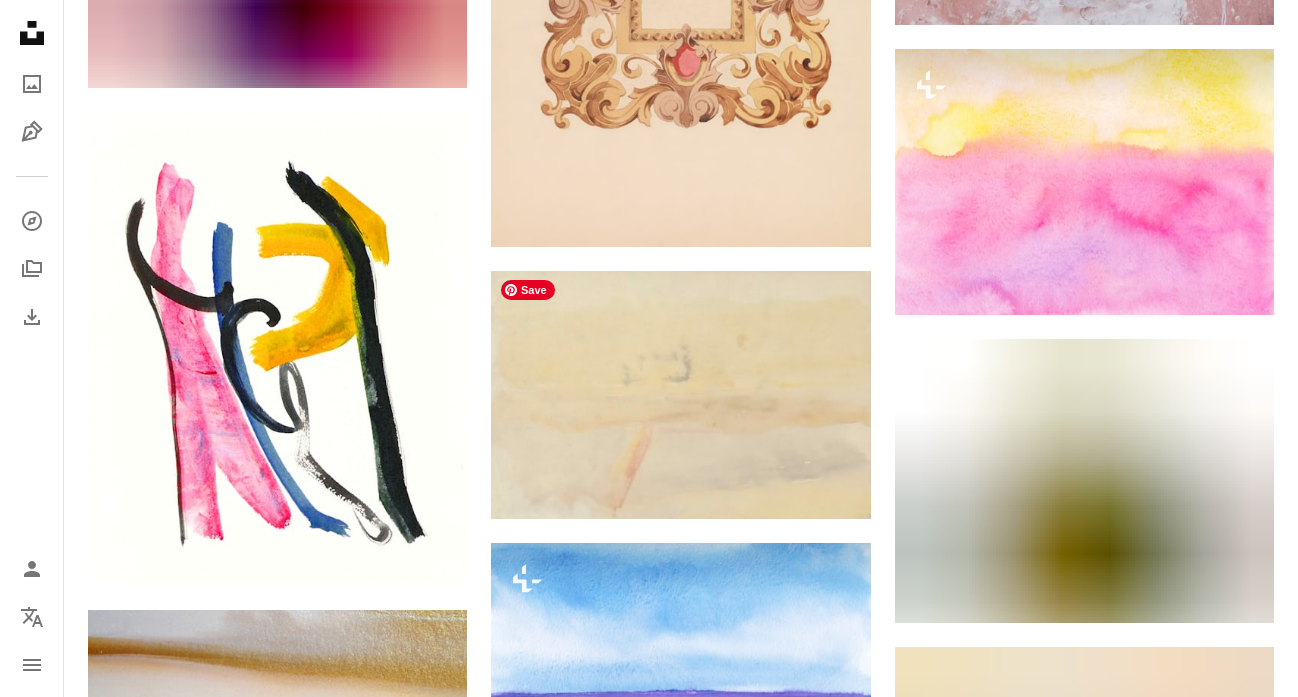 scroll, scrollTop: 34008, scrollLeft: 0, axis: vertical 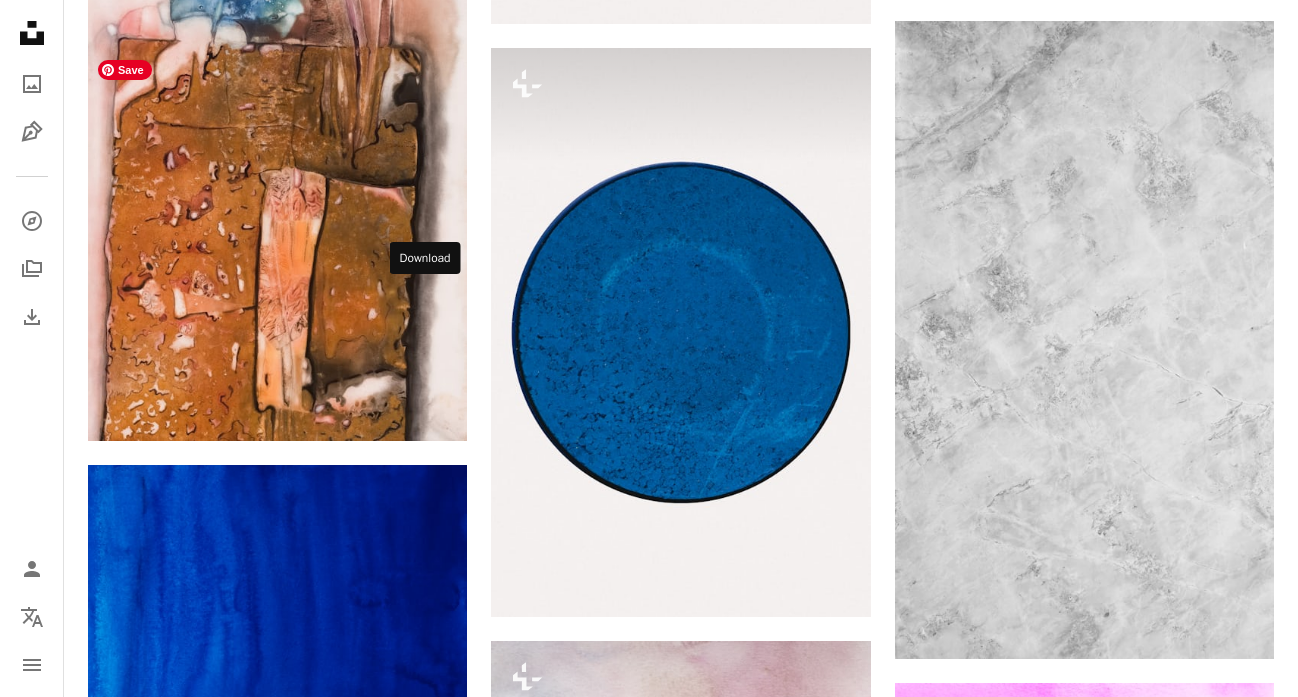 click on "Arrow pointing down" 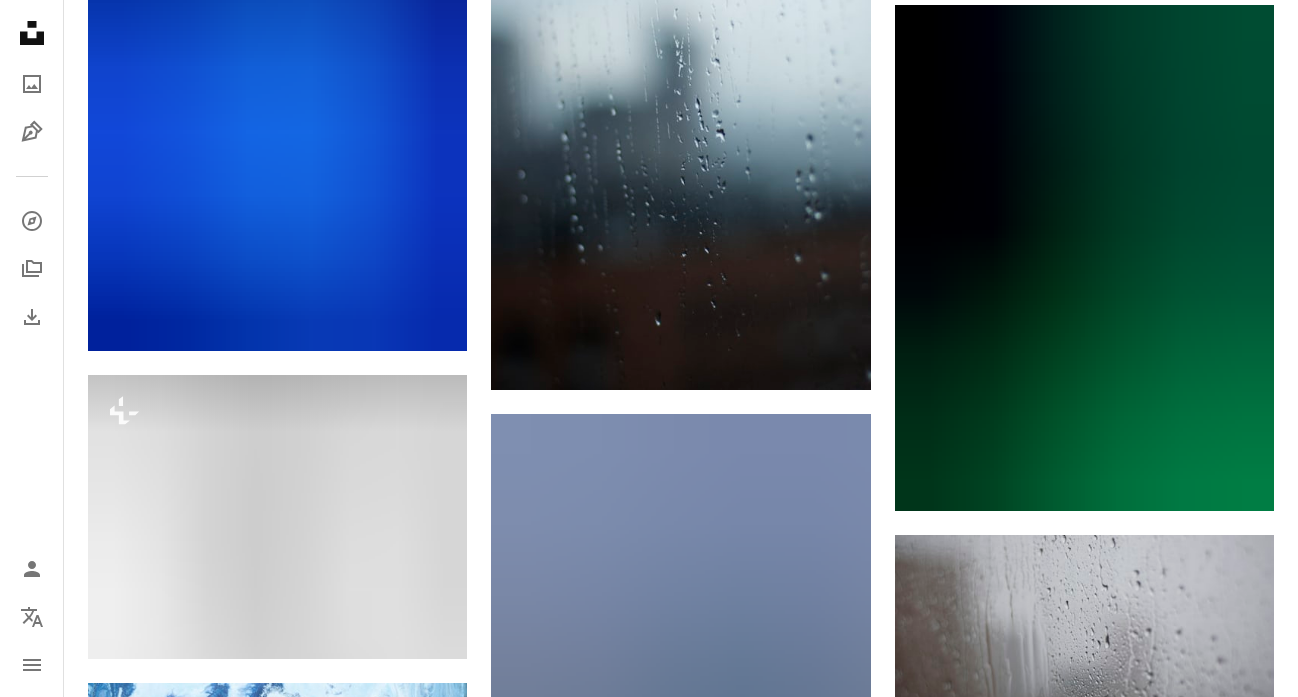 scroll, scrollTop: 63285, scrollLeft: 0, axis: vertical 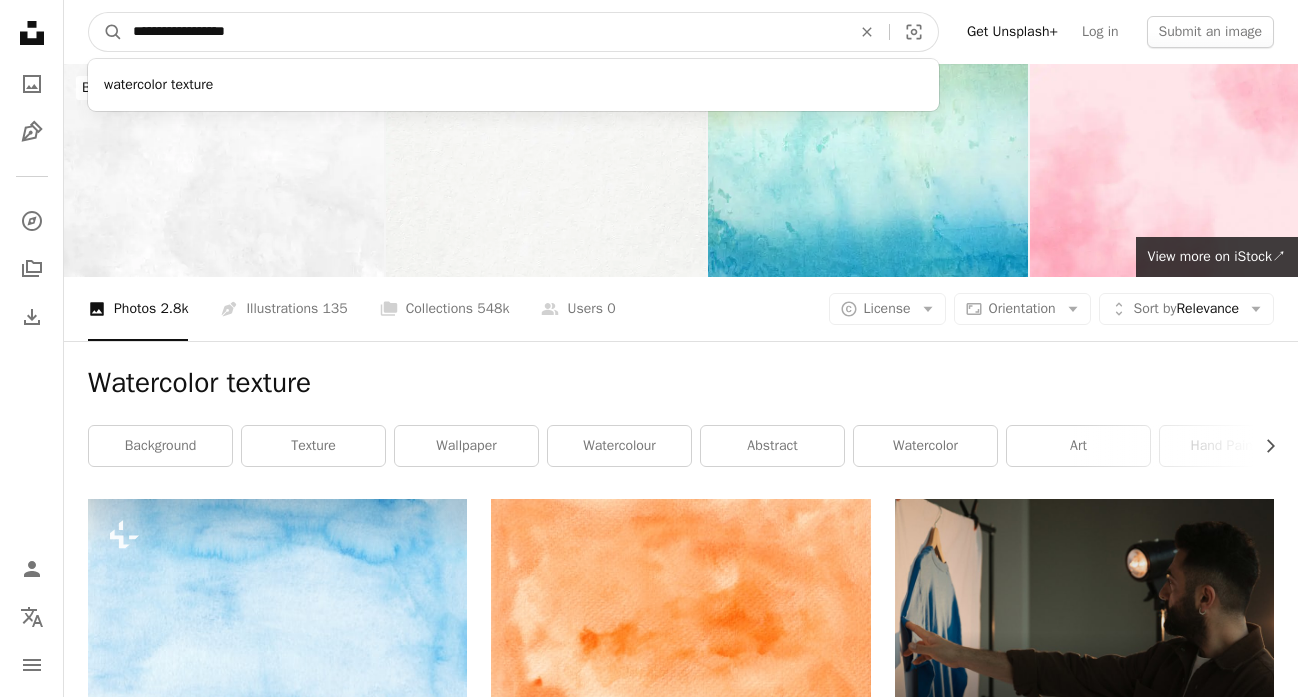 drag, startPoint x: 180, startPoint y: 31, endPoint x: 86, endPoint y: 14, distance: 95.524864 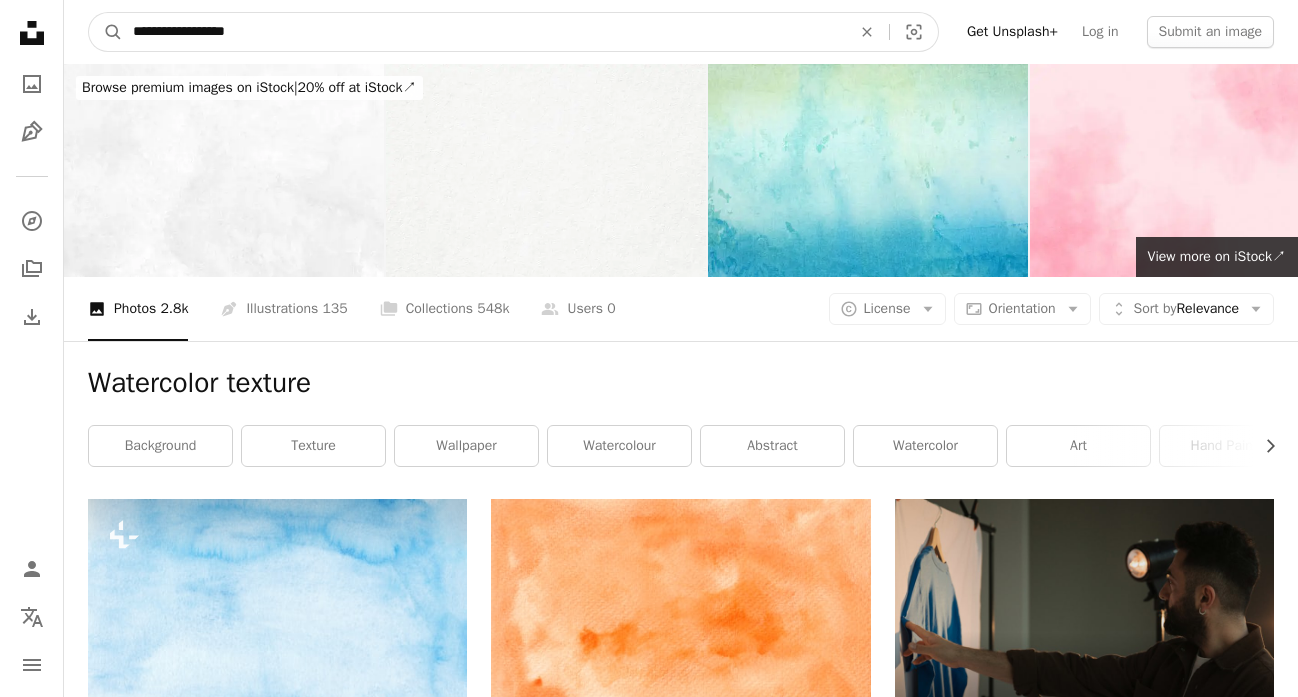 type on "**********" 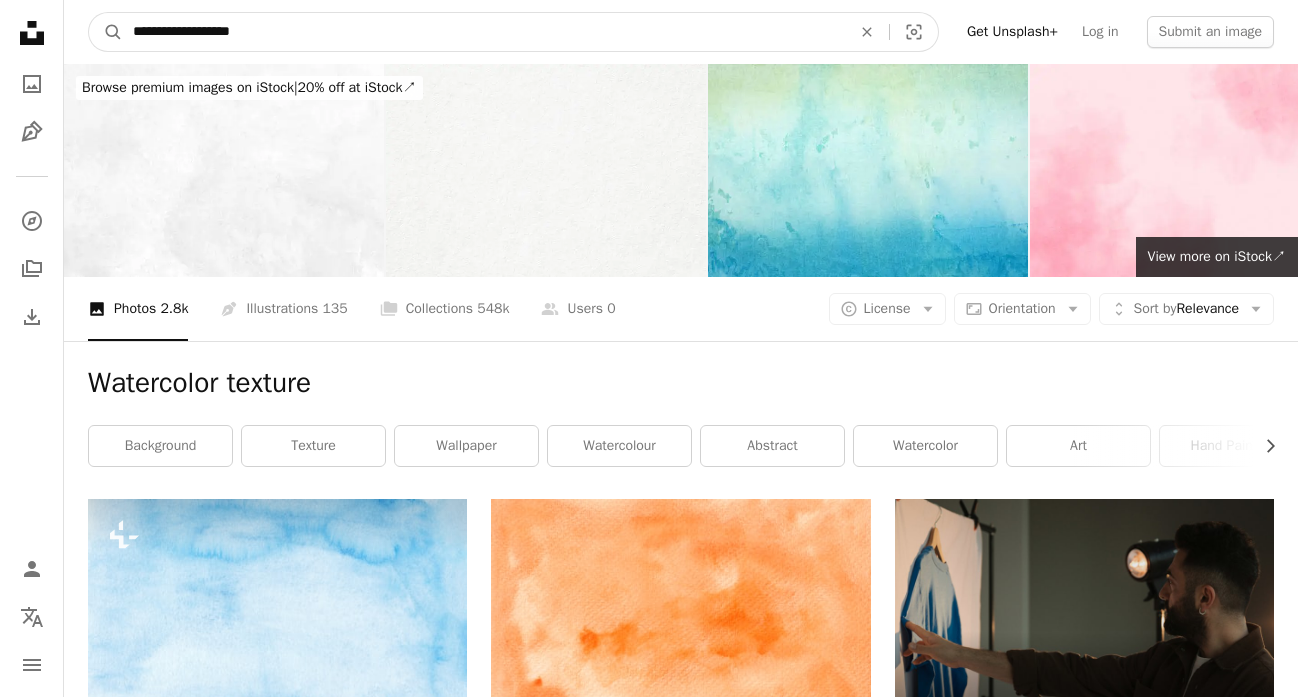 click on "A magnifying glass" at bounding box center (106, 32) 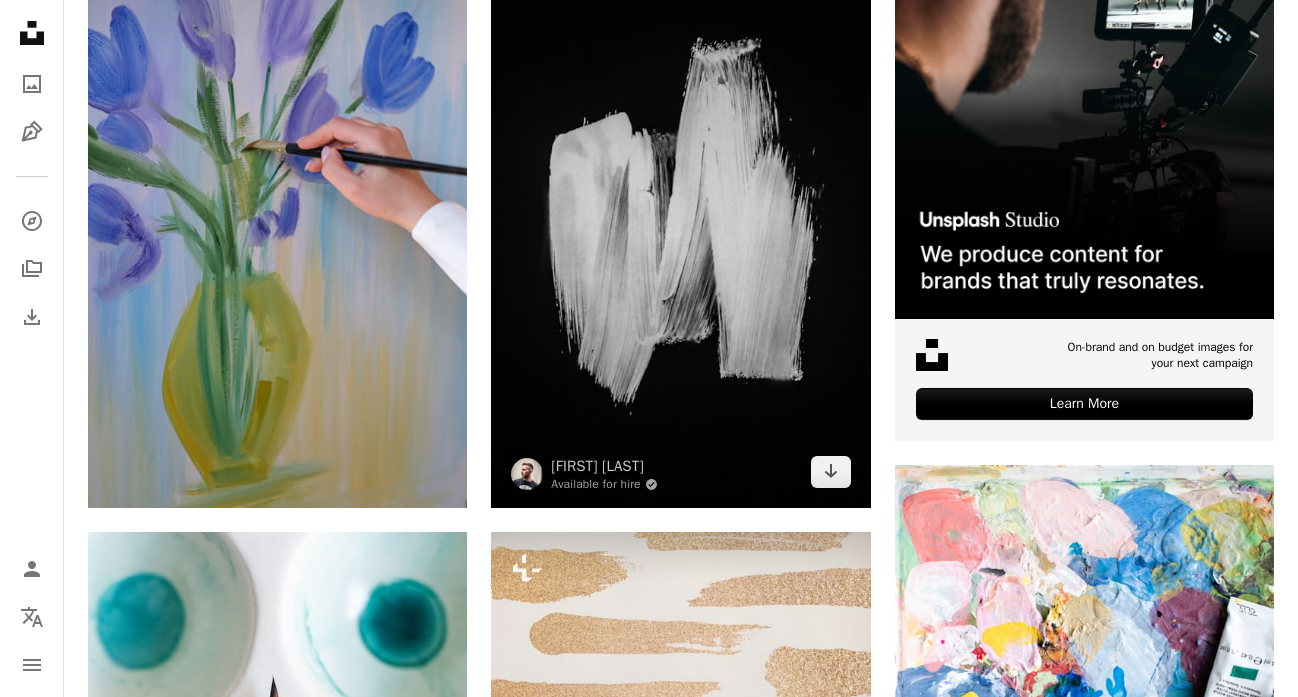 scroll, scrollTop: 0, scrollLeft: 0, axis: both 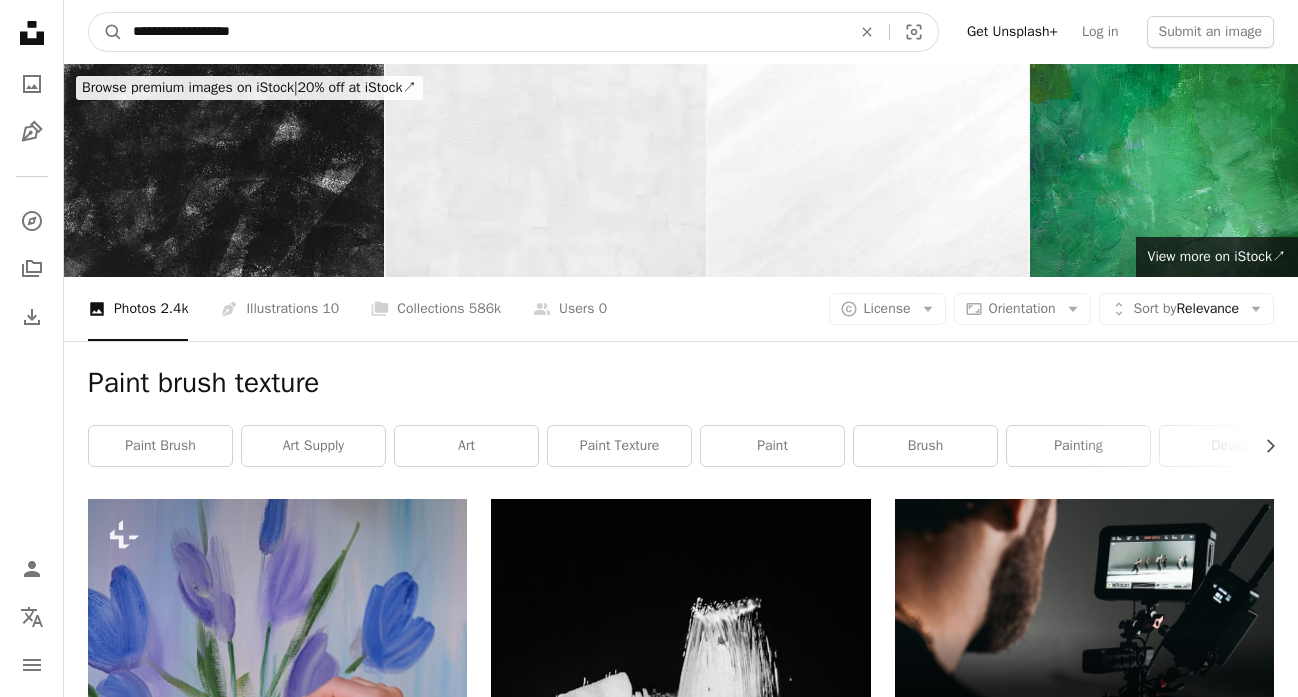click on "**********" at bounding box center [484, 32] 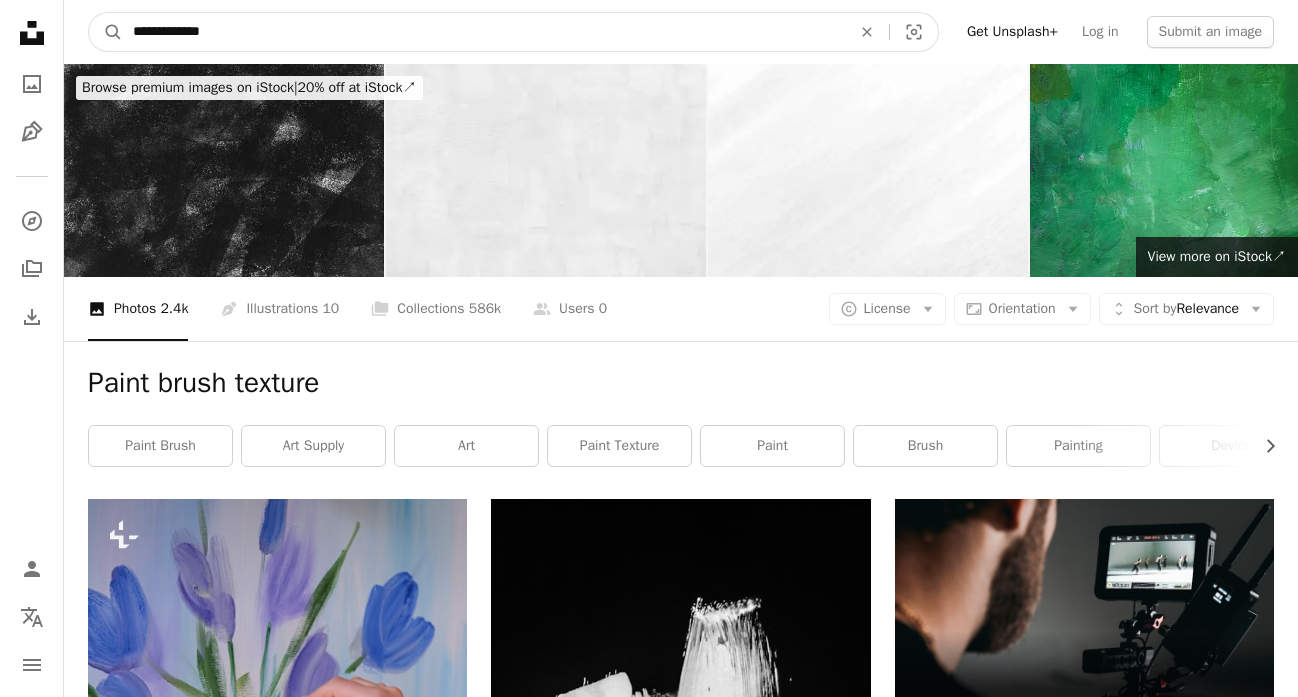 click on "A magnifying glass" at bounding box center [106, 32] 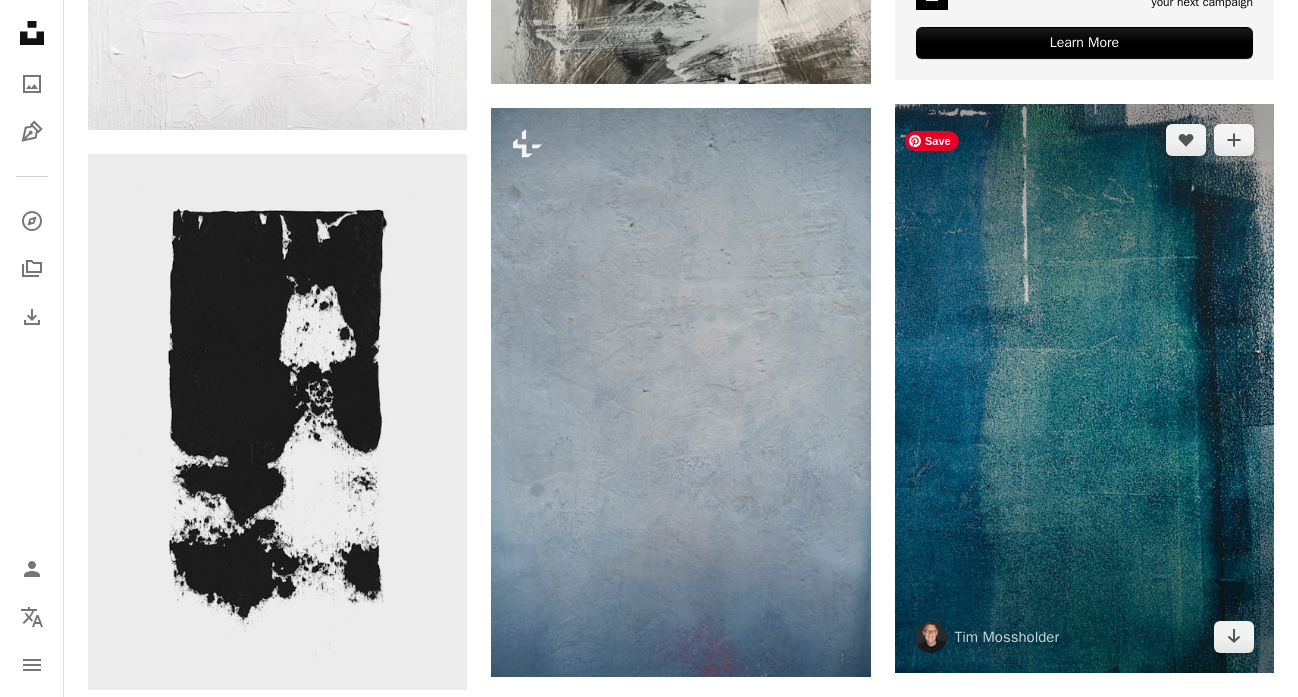 scroll, scrollTop: 941, scrollLeft: 0, axis: vertical 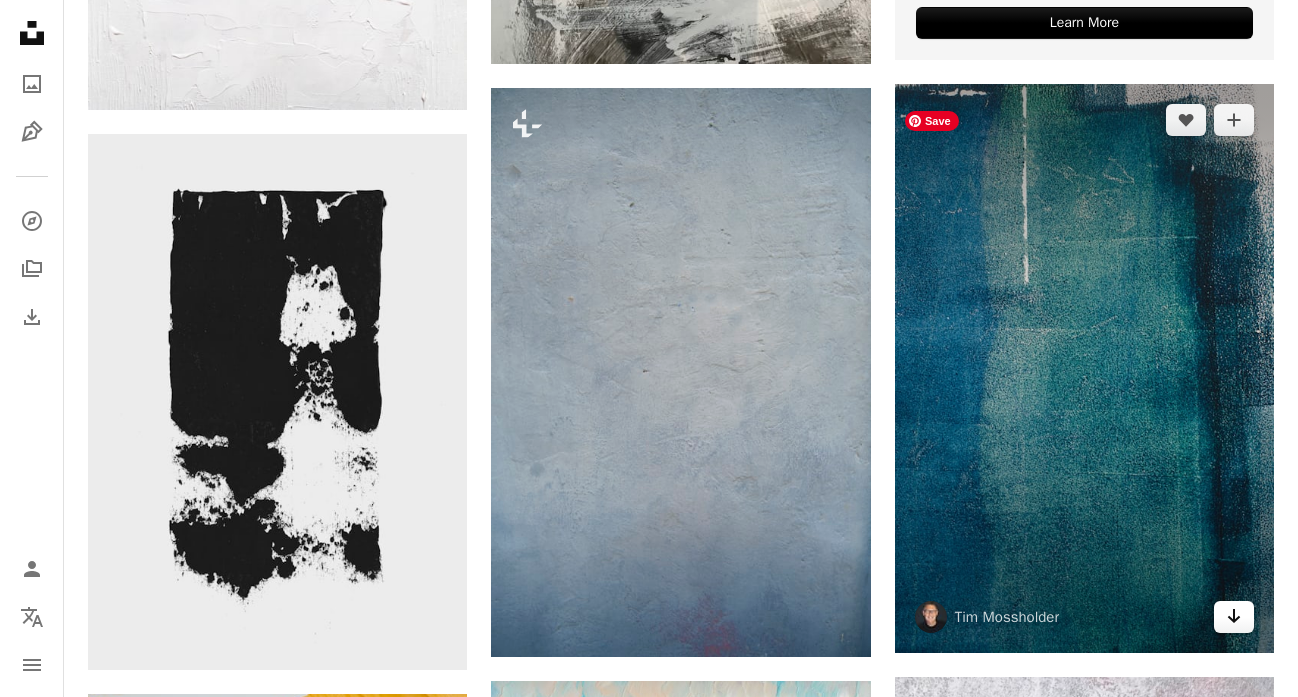 click on "Arrow pointing down" at bounding box center (1234, 617) 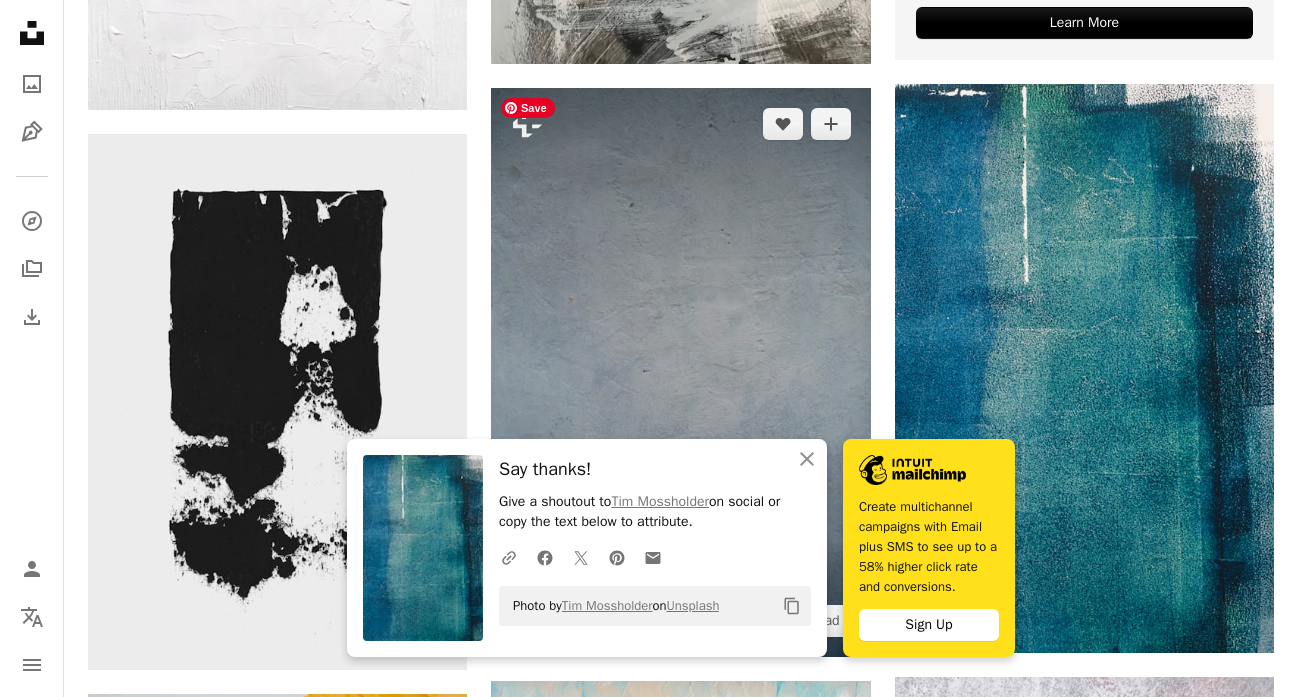 click at bounding box center (680, 372) 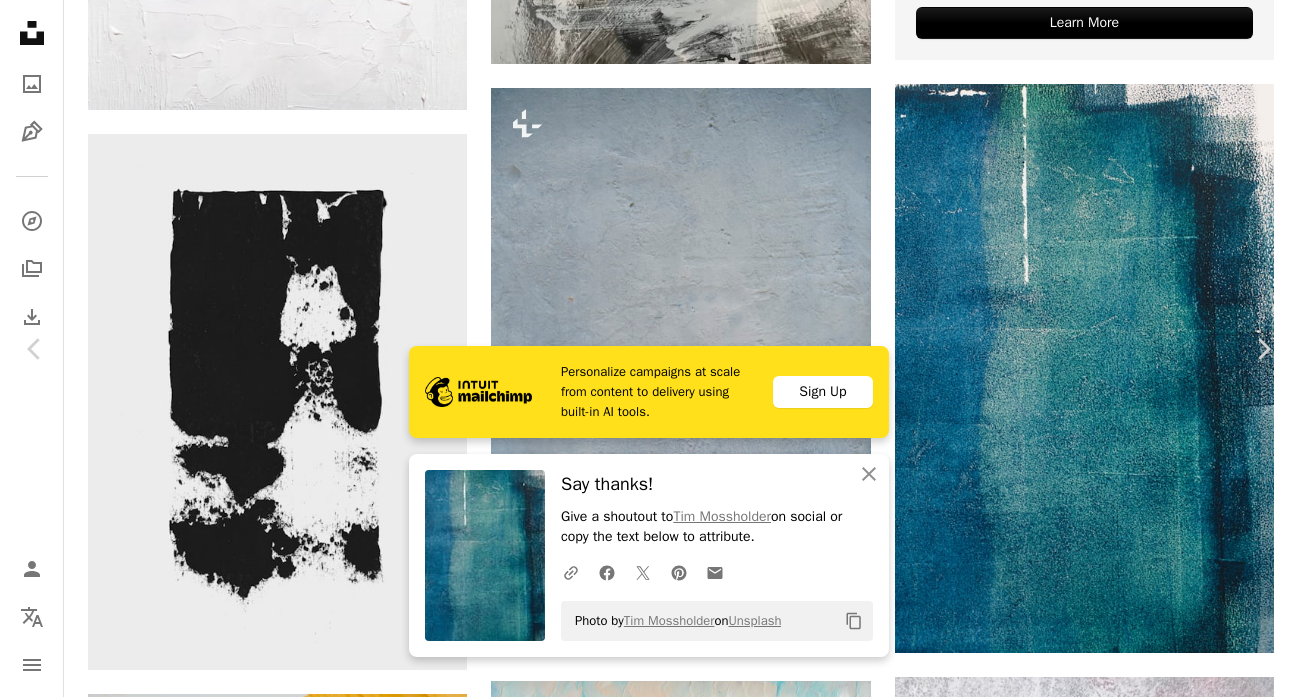 click on "An X shape Chevron left Chevron right Personalize campaigns at scale from content to delivery using built-in AI tools. Sign Up An X shape Close Say thanks! Give a shoutout to  [PERSON]  on social or copy the text below to attribute. A URL sharing icon (chains) Facebook icon X (formerly Twitter) icon Pinterest icon An envelope Photo by  [PERSON]  on  Unsplash
Copy content [PERSON] + [PERSON] For  Unsplash+ A heart A plus sign A lock Download Zoom in A forward-right arrow Share More Actions Calendar outlined Published on  [MONTH] [DAY], [YEAR] Safety Licensed under the  Unsplash+ License texture pattern wall color paint wallpapers backgrounds floor tile paint texture plain backgrounds concrete wall white marble background texture grain ceramic texture wallpaper texture marble tile texture paint painted texture HD Wallpapers From this series Chevron right Plus sign for Unsplash+ Plus sign for Unsplash+ Plus sign for Unsplash+ Plus sign for Unsplash+ Plus sign for Unsplash+ Plus sign for Unsplash+ A heart" at bounding box center (649, 4461) 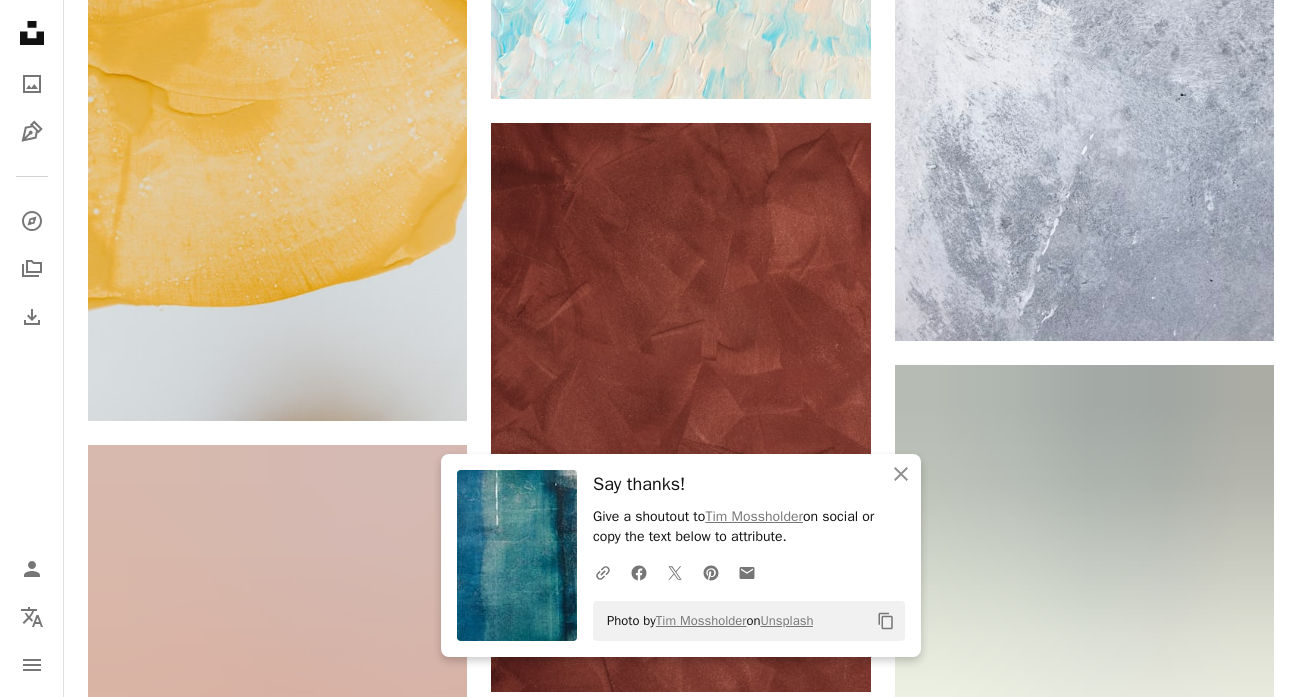 scroll, scrollTop: 1794, scrollLeft: 0, axis: vertical 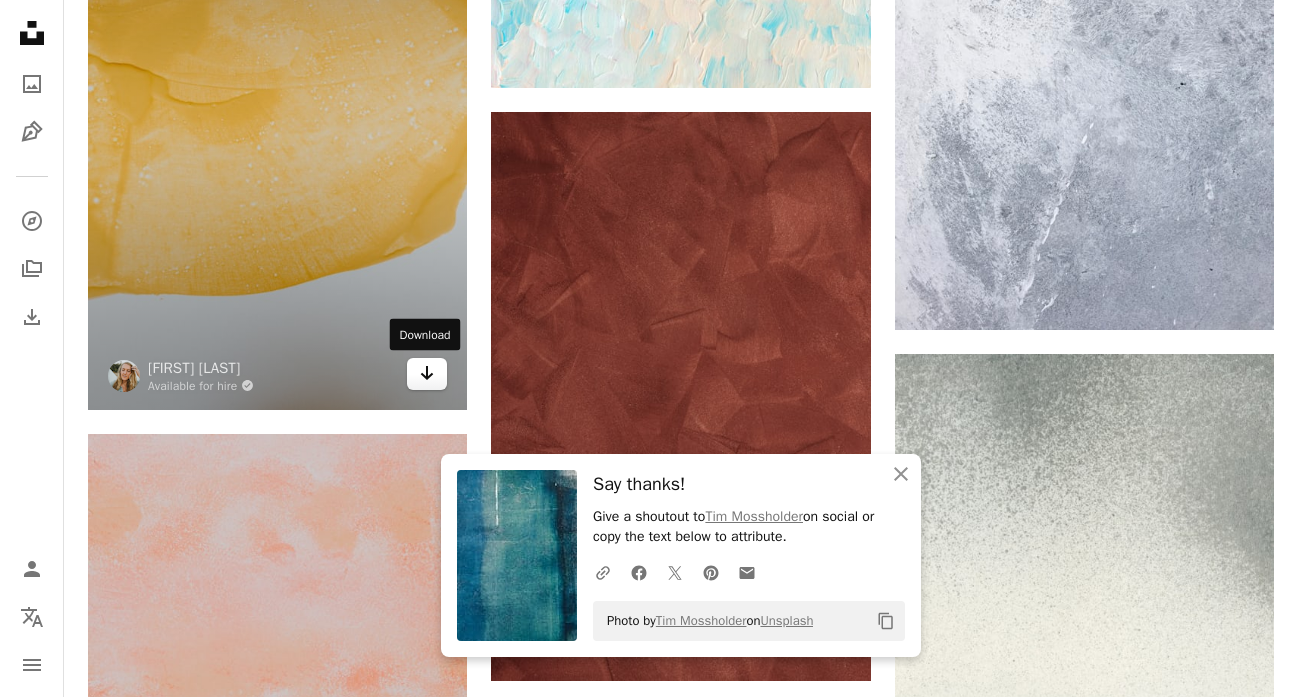 click 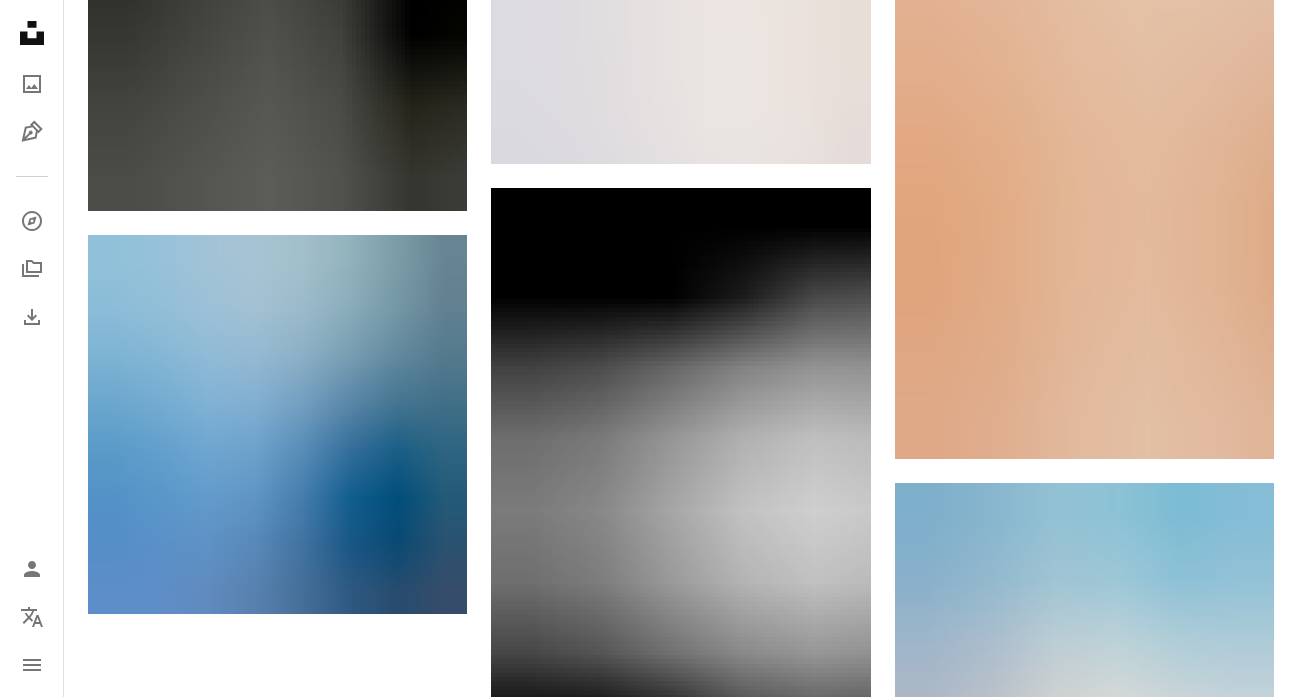 scroll, scrollTop: 3270, scrollLeft: 0, axis: vertical 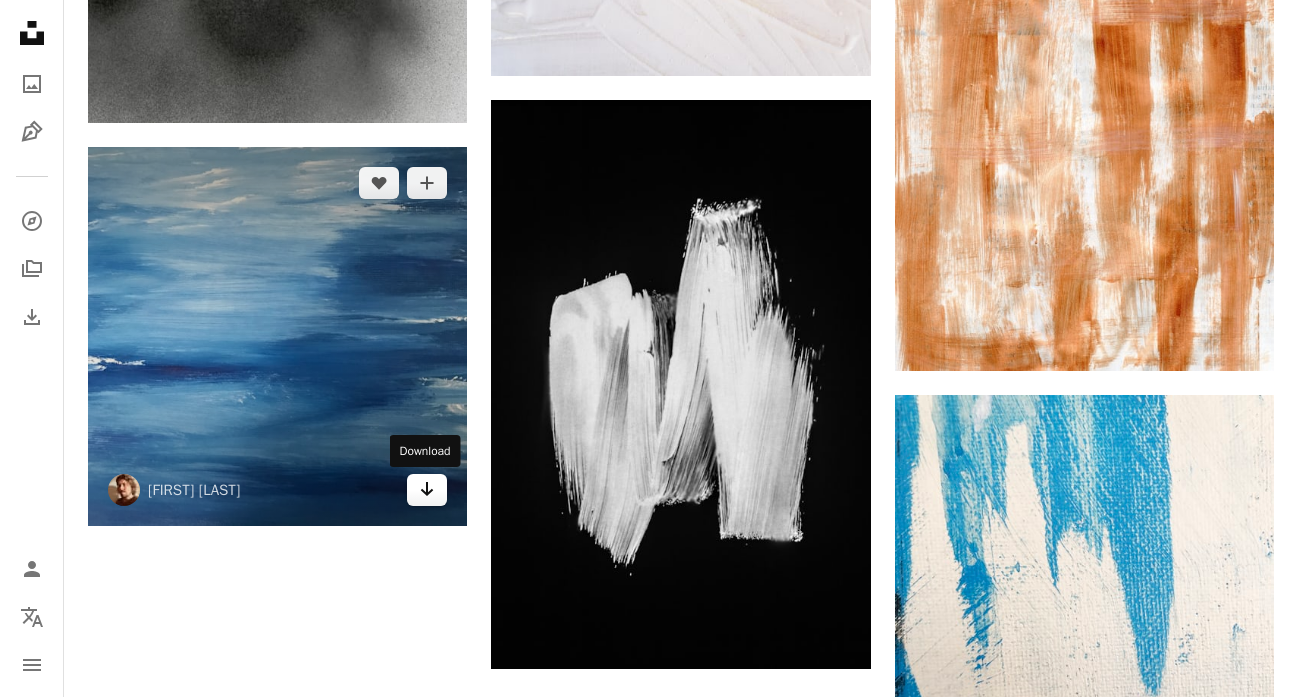 click on "Arrow pointing down" 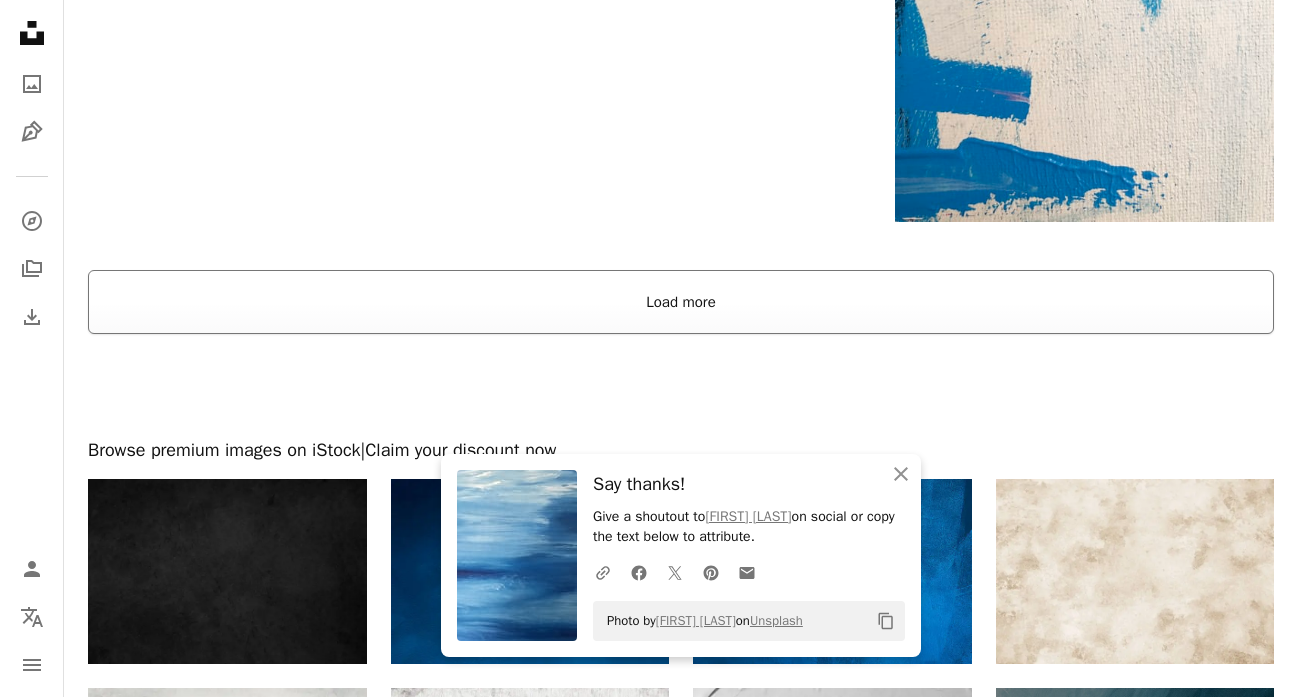 click on "Load more" at bounding box center [681, 302] 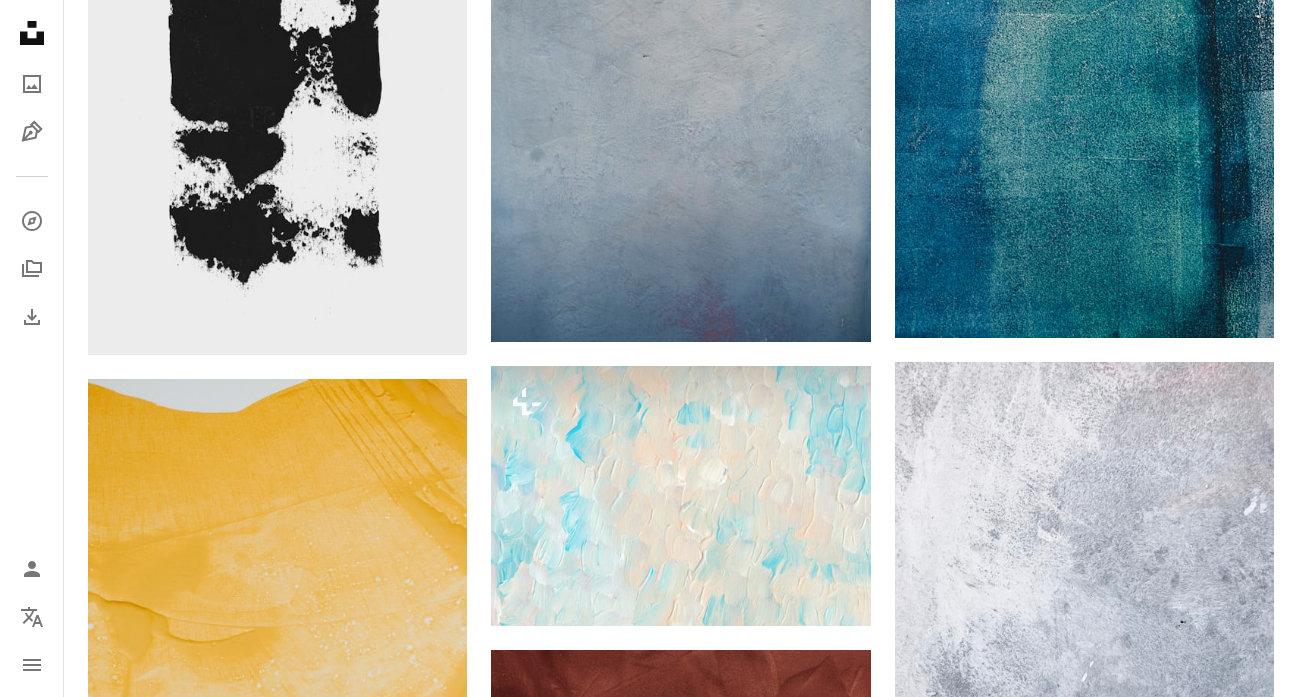 scroll, scrollTop: 0, scrollLeft: 0, axis: both 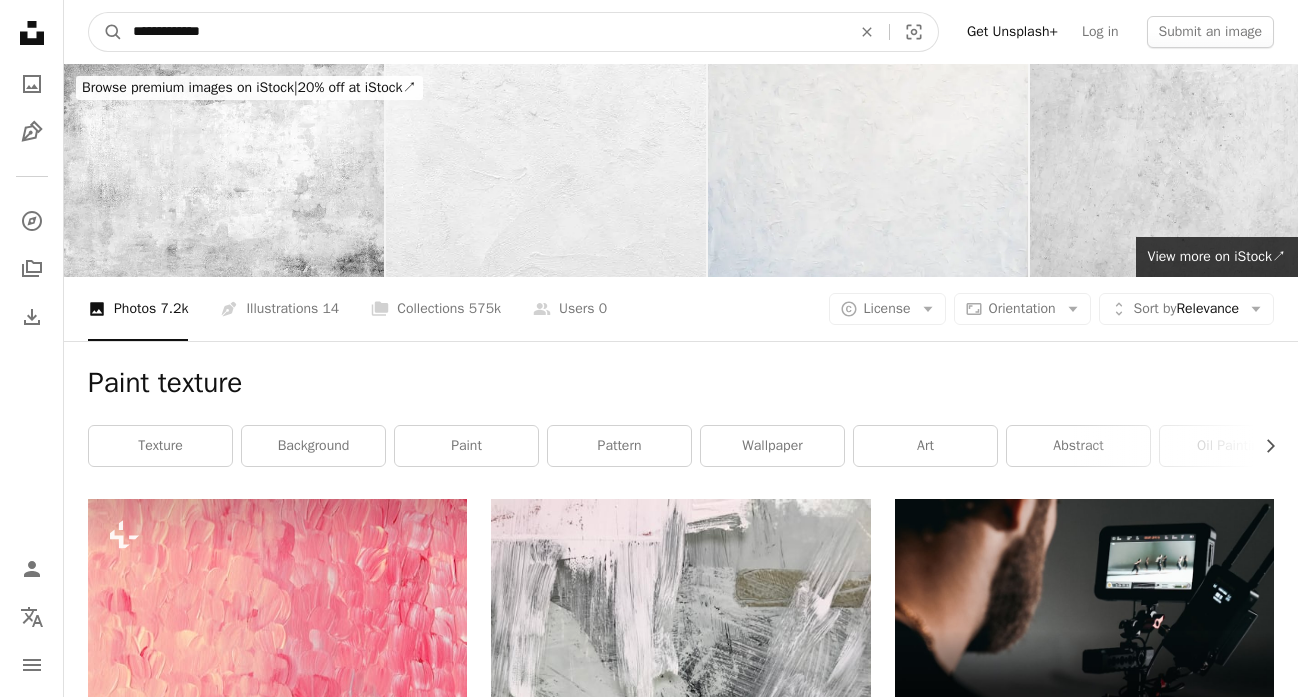 click on "**********" at bounding box center [484, 32] 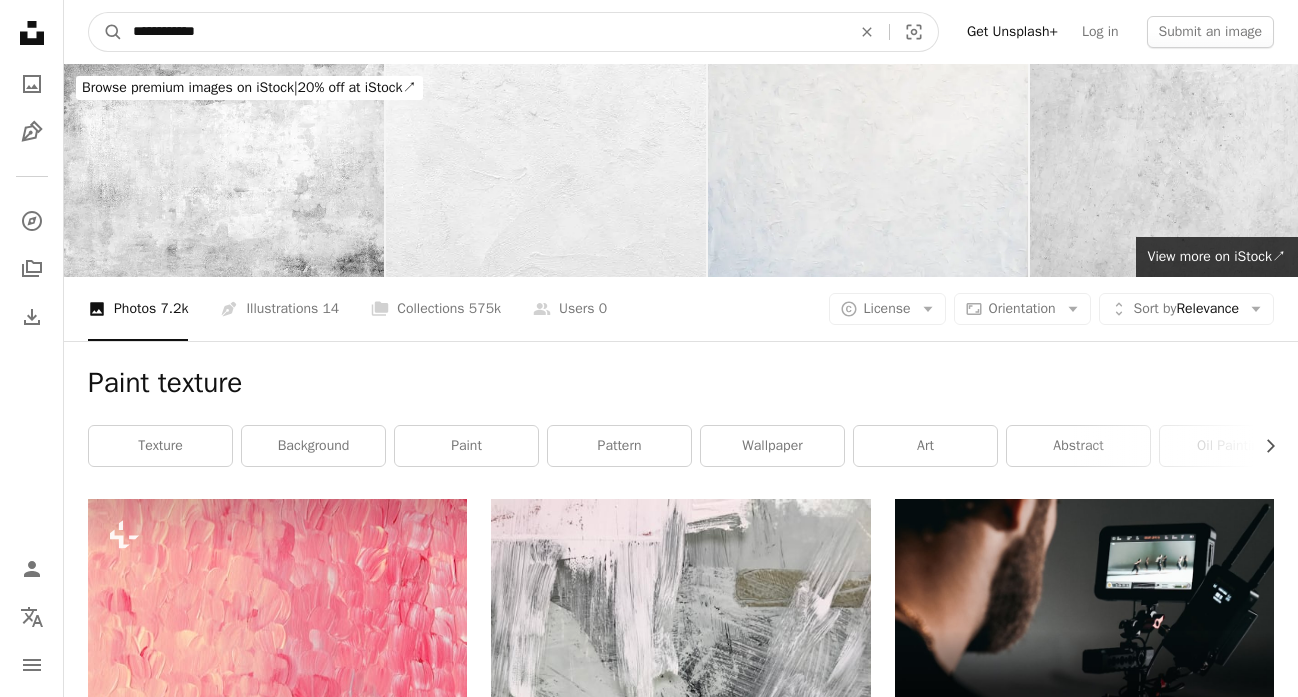 type on "**********" 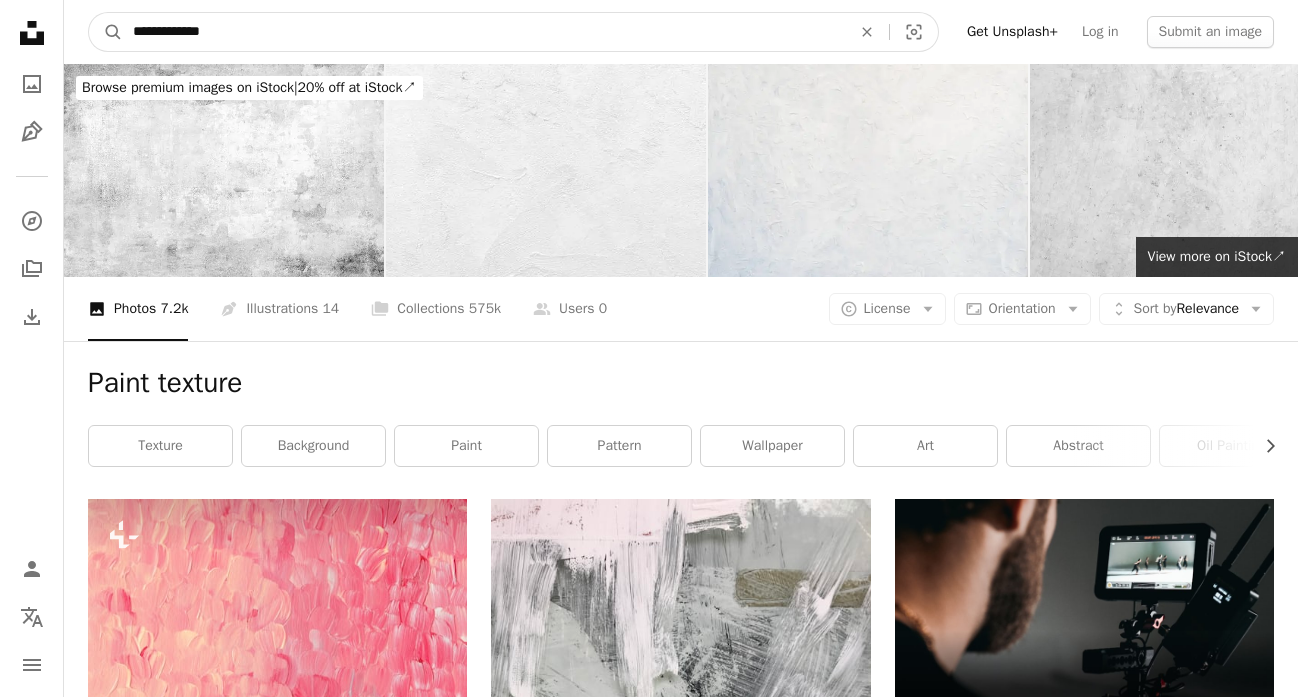 click on "A magnifying glass" at bounding box center (106, 32) 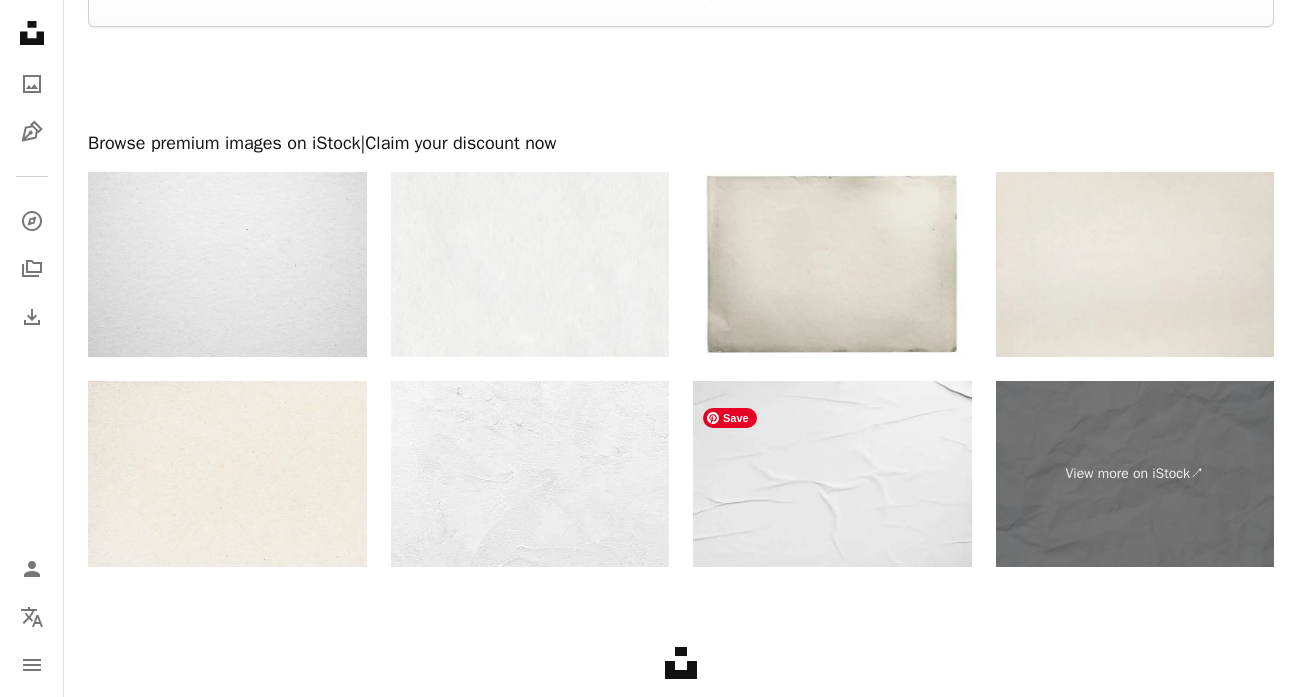 scroll, scrollTop: 4151, scrollLeft: 0, axis: vertical 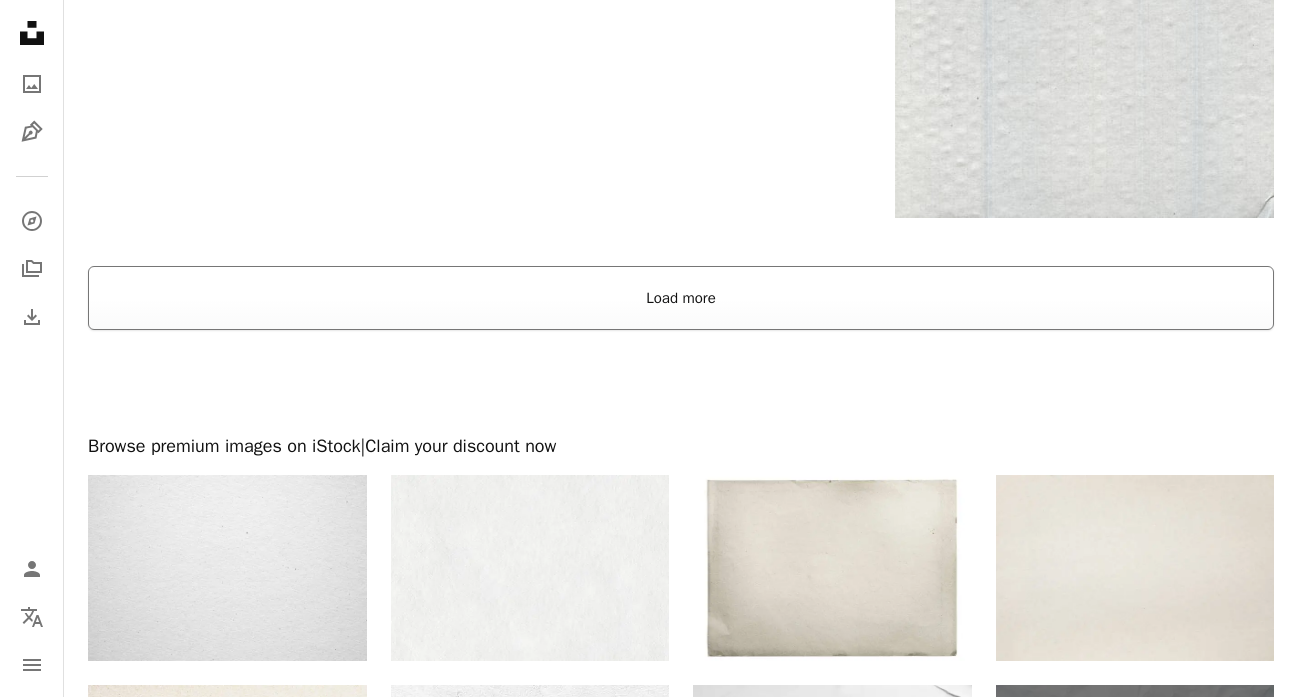 click on "Load more" at bounding box center (681, 298) 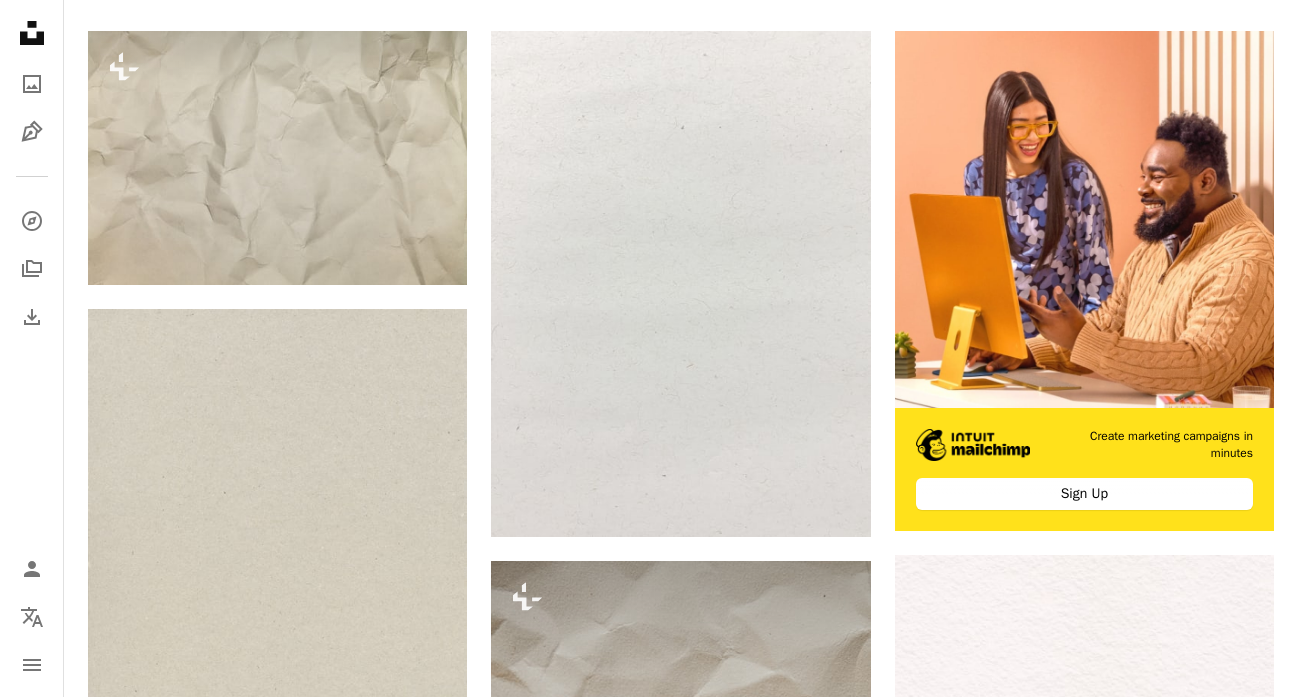 scroll, scrollTop: 0, scrollLeft: 0, axis: both 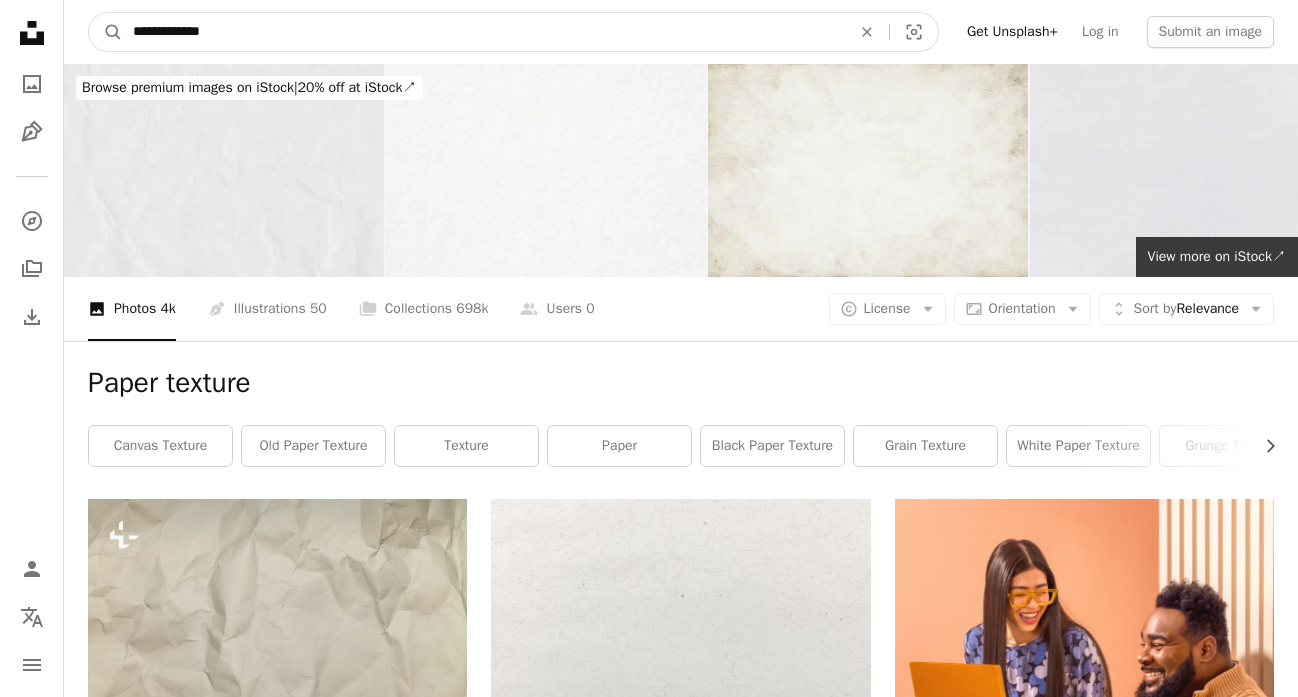 click on "**********" at bounding box center [484, 32] 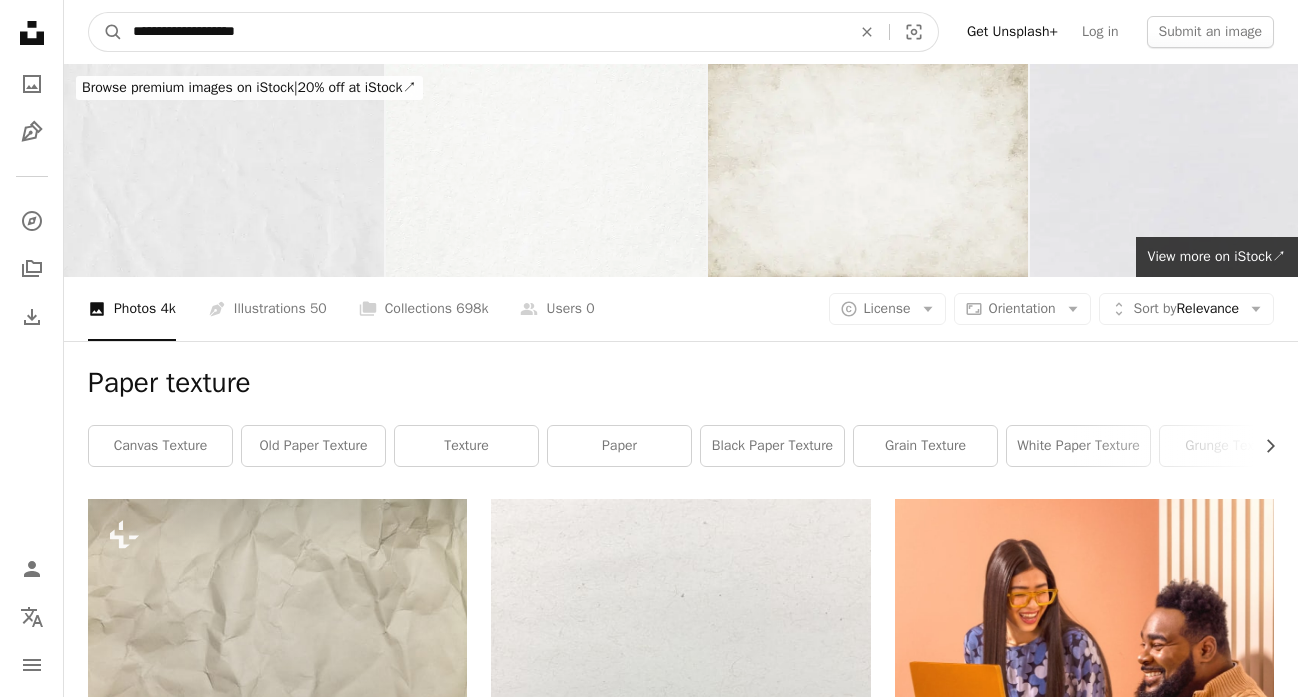 type on "**********" 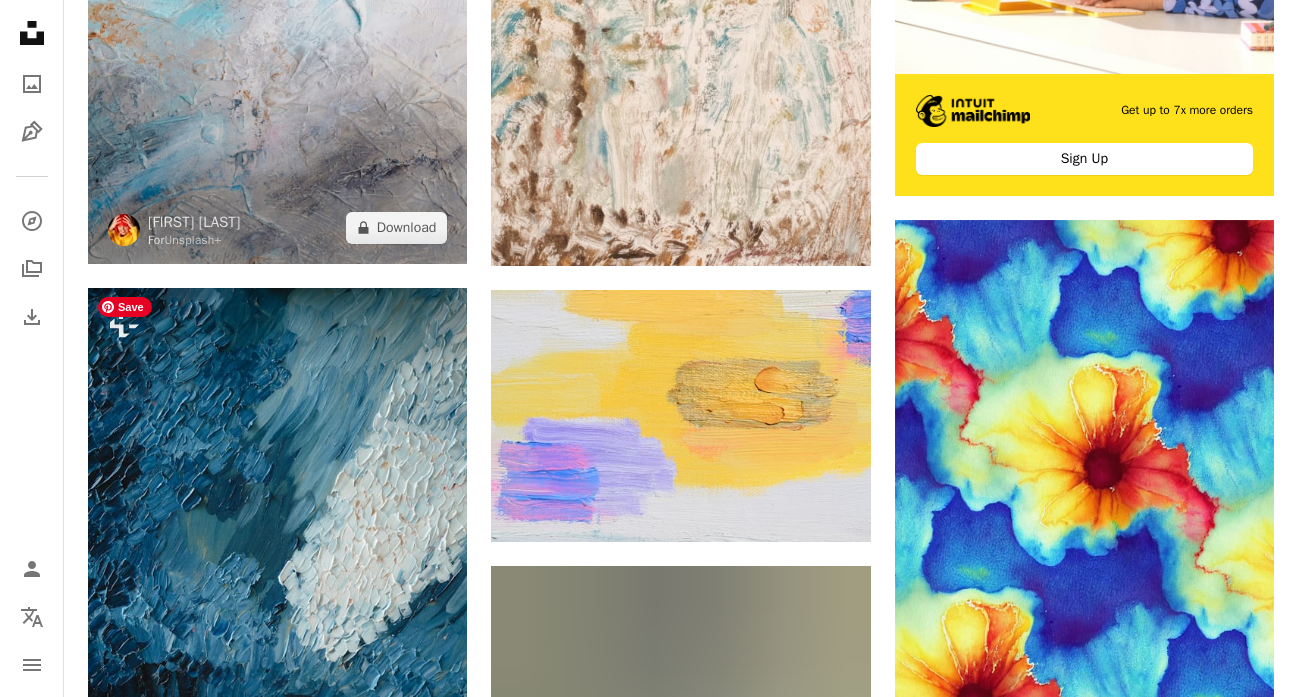 scroll, scrollTop: 812, scrollLeft: 0, axis: vertical 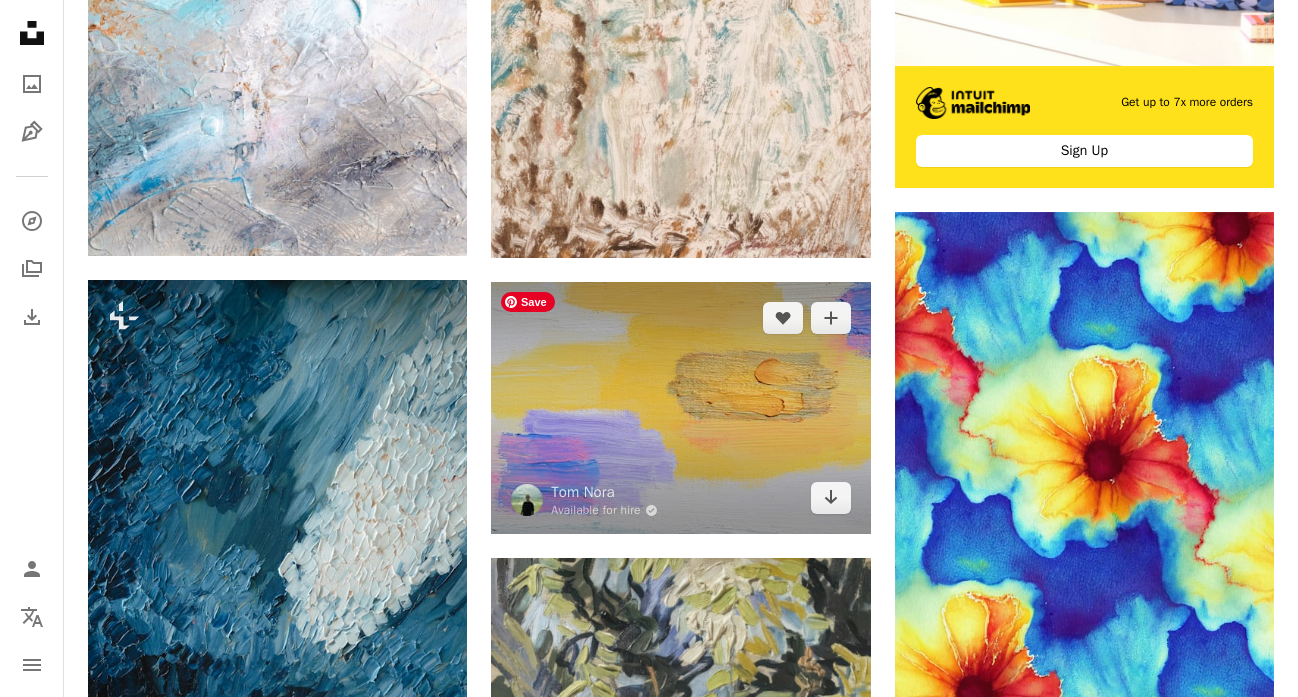 click at bounding box center [680, 408] 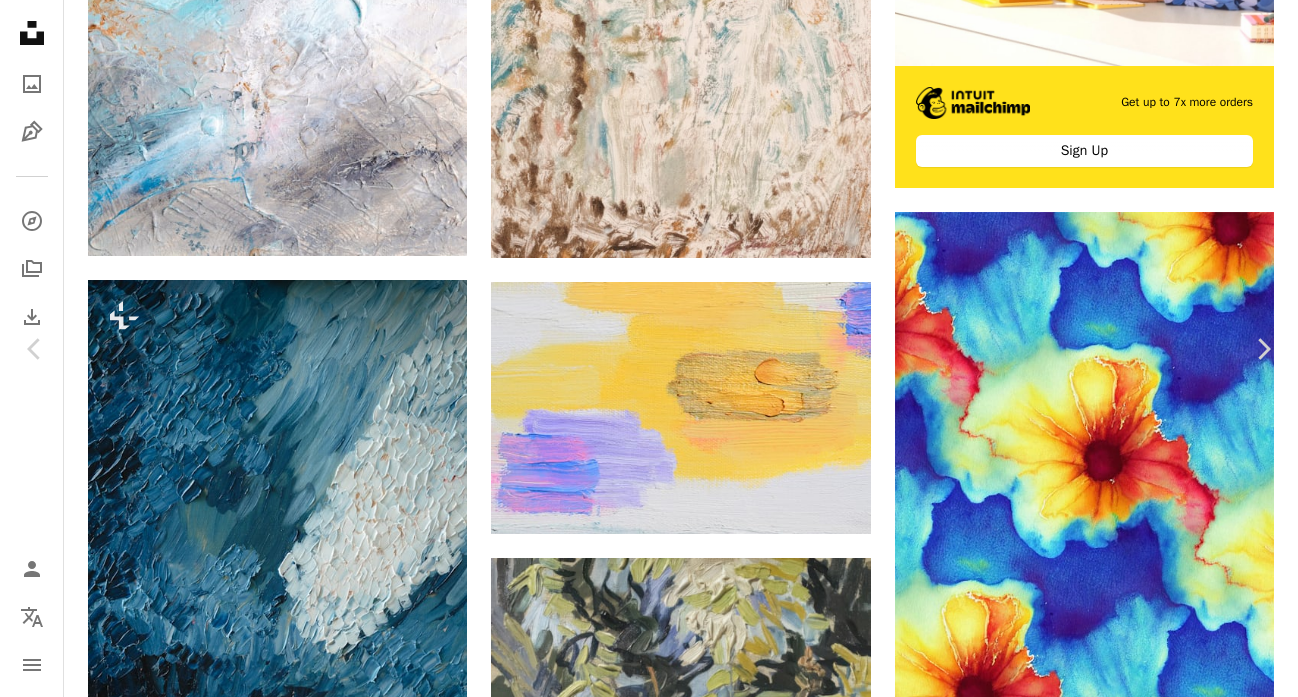 click on "An X shape Chevron left Chevron right [PERSON] Available for hire A checkmark inside of a circle A heart A plus sign Download free Chevron down Zoom in Views 248,612 Downloads 2,565 Featured in Textures A forward-right arrow Share Info icon Info More Actions Detail of oil painting Calendar outlined Published on  [MONTH] [DAY], [YEAR] Camera NIKON CORPORATION, NIKON D3300 Safety Free to use under the  Unsplash License beach texture pattern gold oil painting art gallery art face painting head Public domain images Browse premium related images on iStock  |  Save 20% with code UNSPLASH20 View more on iStock  ↗ Related images A heart A plus sign [PERSON] Available for hire A checkmark inside of a circle Arrow pointing down A heart A plus sign [PERSON] Available for hire A checkmark inside of a circle Arrow pointing down A heart A plus sign [PERSON] Arrow pointing down A heart A plus sign [PERSON] Arrow pointing down Plus sign for Unsplash+ A heart A plus sign [PERSON] For  Unsplash+ A lock For" at bounding box center [649, 4224] 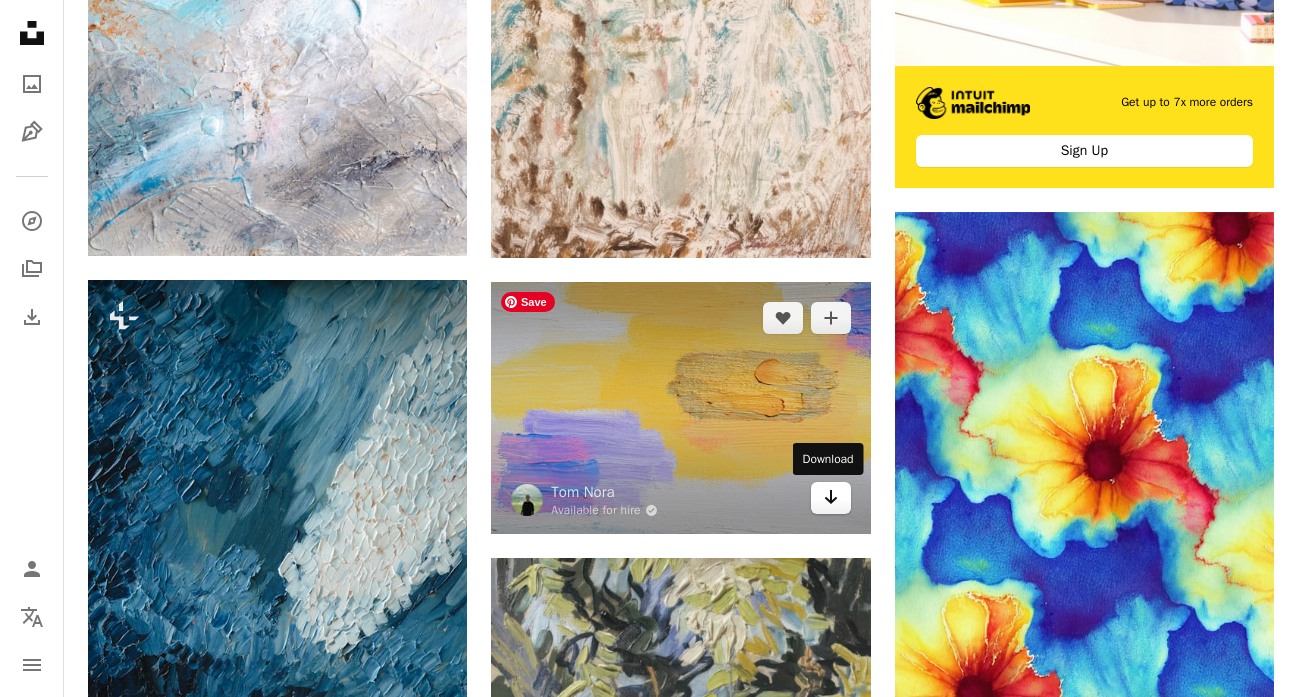 click on "Arrow pointing down" 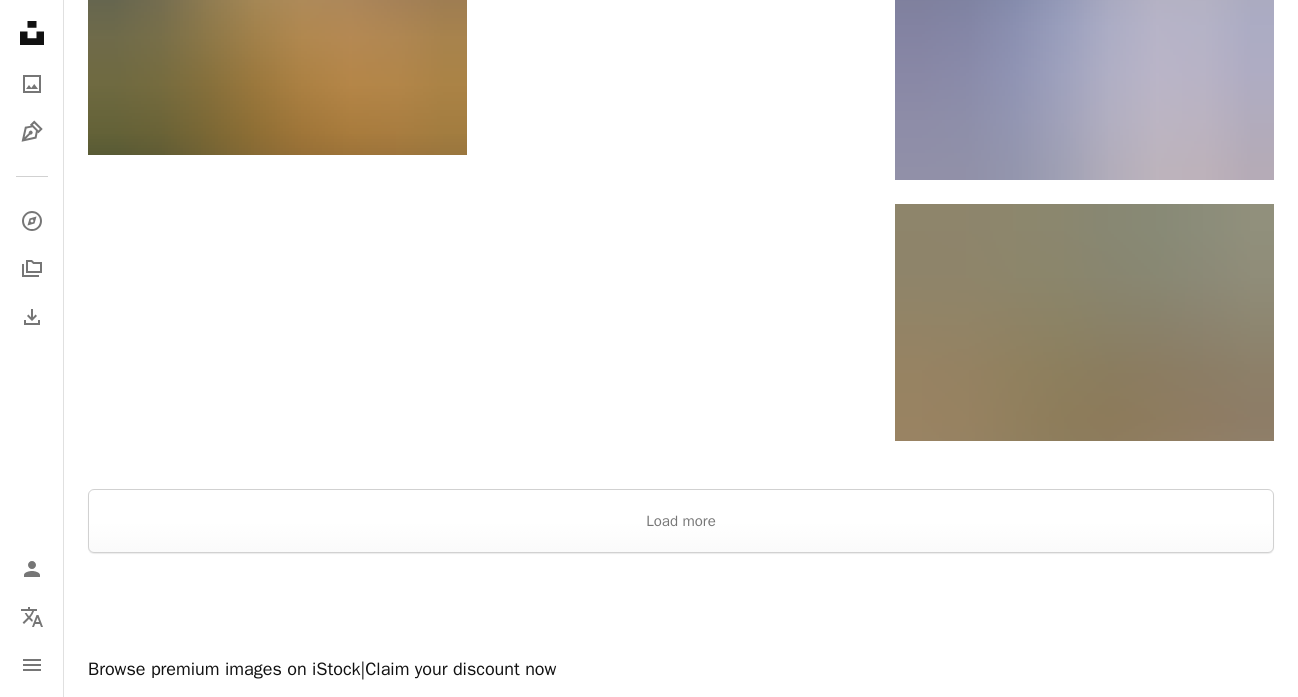 scroll, scrollTop: 3362, scrollLeft: 0, axis: vertical 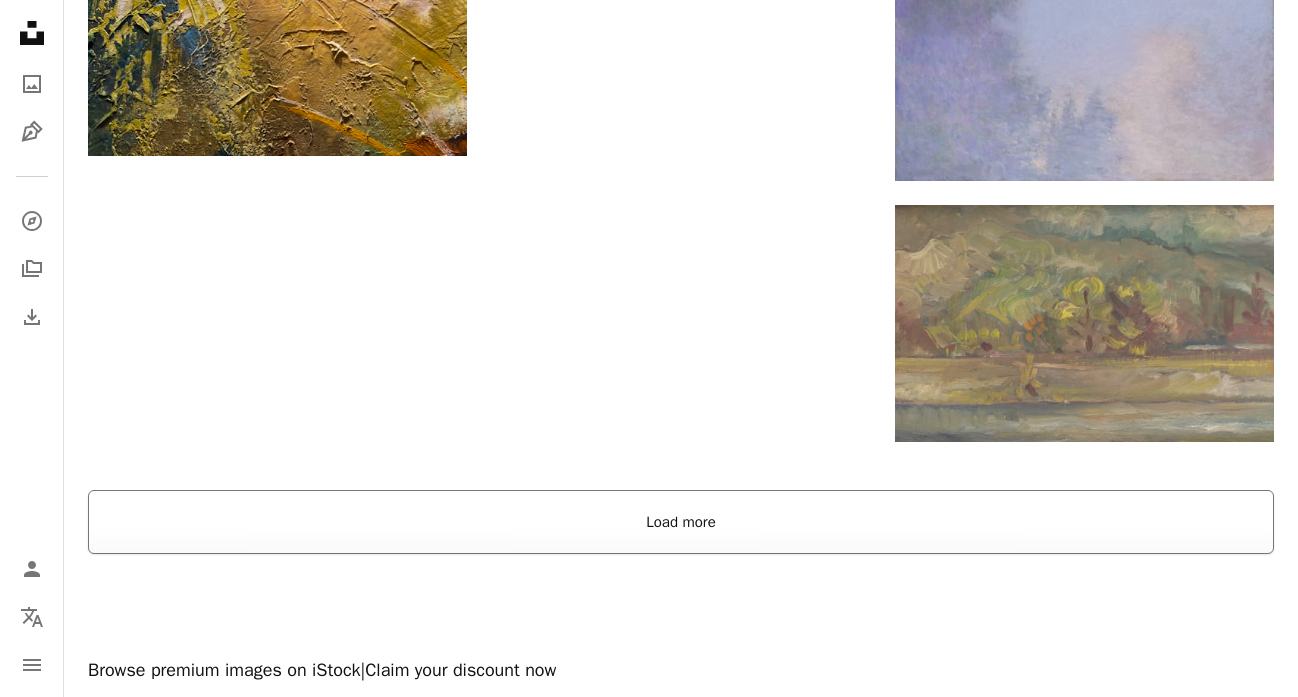 click on "Load more" at bounding box center (681, 522) 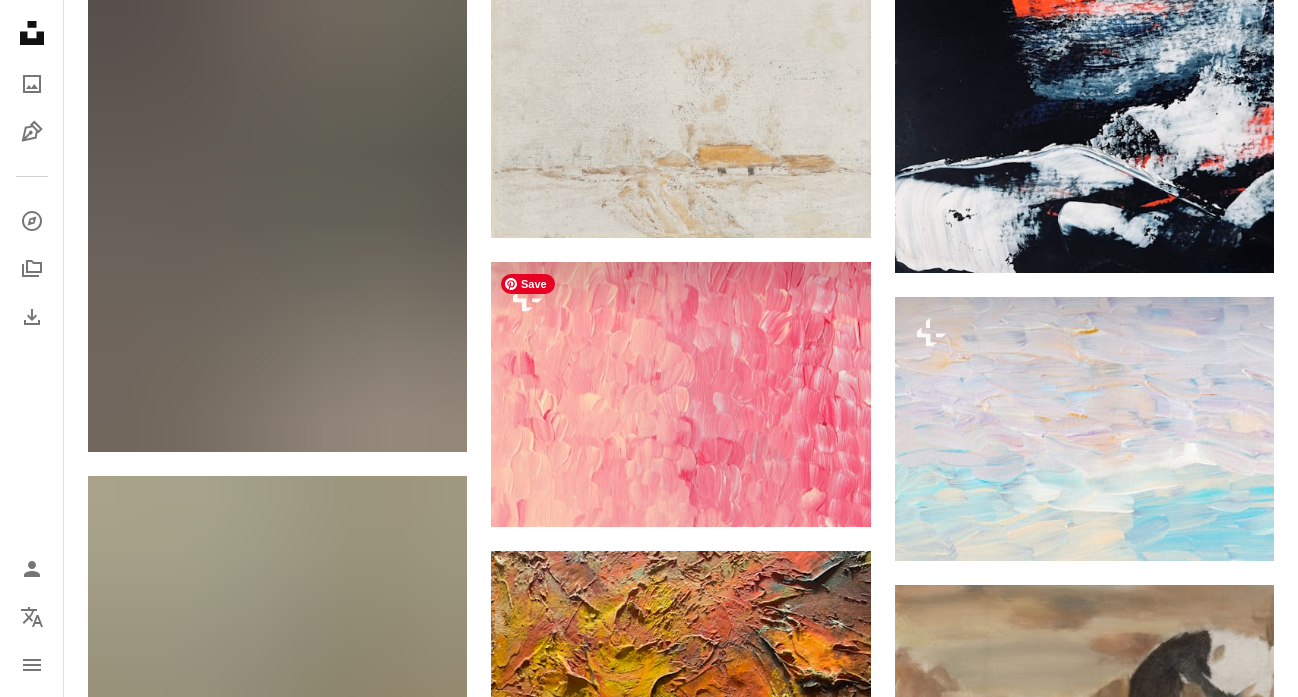 scroll, scrollTop: 3938, scrollLeft: 0, axis: vertical 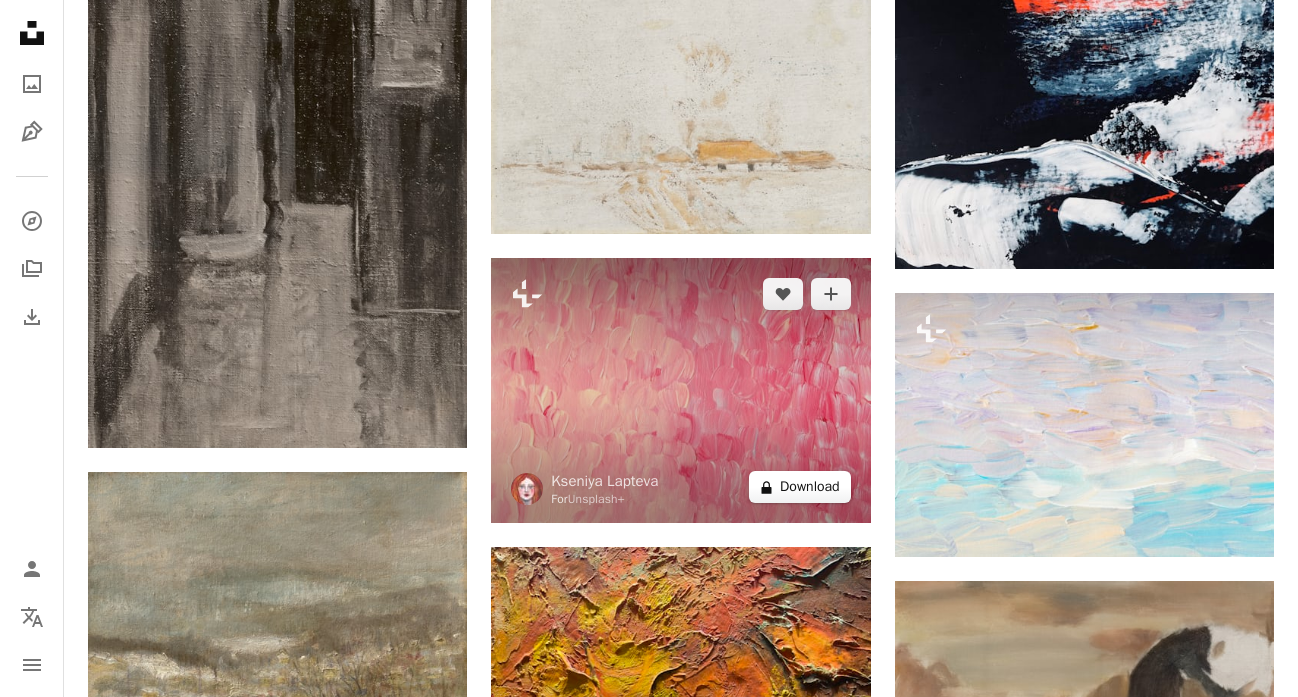 click on "A lock Download" at bounding box center (800, 487) 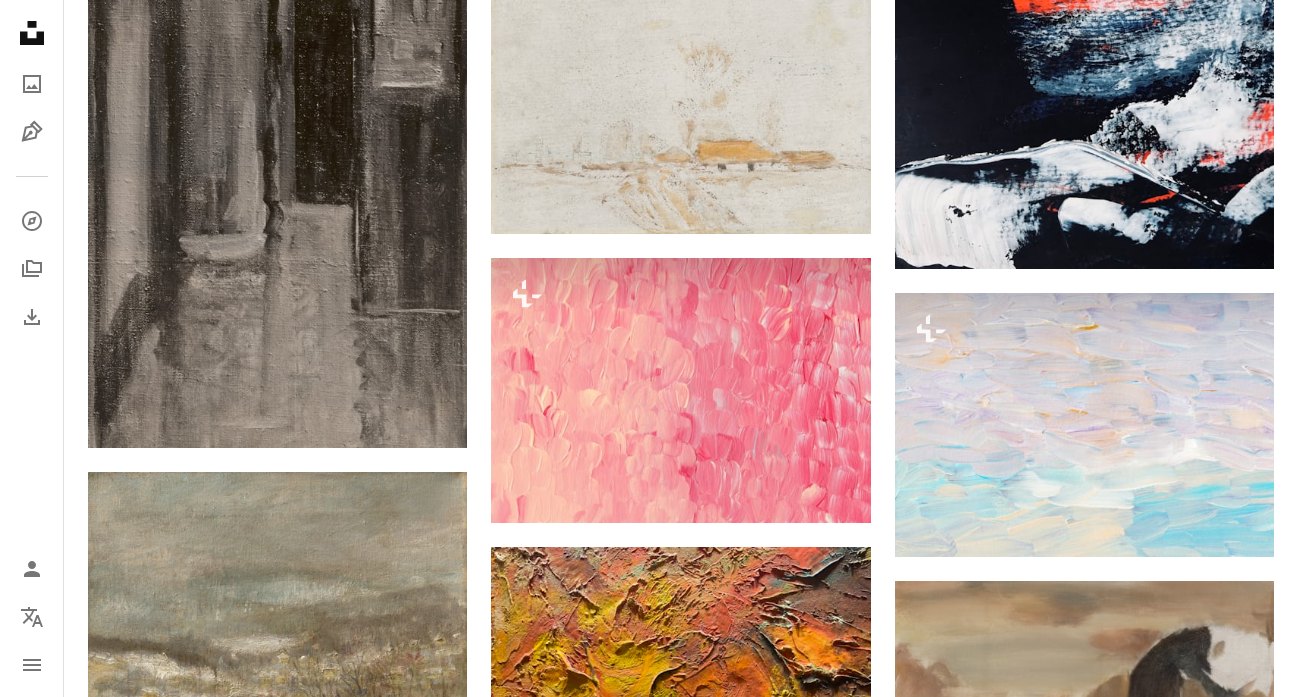 click on "An X shape Premium, ready to use images. Get unlimited access. A plus sign Members-only content added monthly A plus sign Unlimited royalty-free downloads A plus sign Illustrations  New A plus sign Enhanced legal protections yearly 65%  off monthly $20   $7 USD per month * Get  Unsplash+ * When paid annually, billed upfront  $84 Taxes where applicable. Renews automatically. Cancel anytime." at bounding box center (649, 5566) 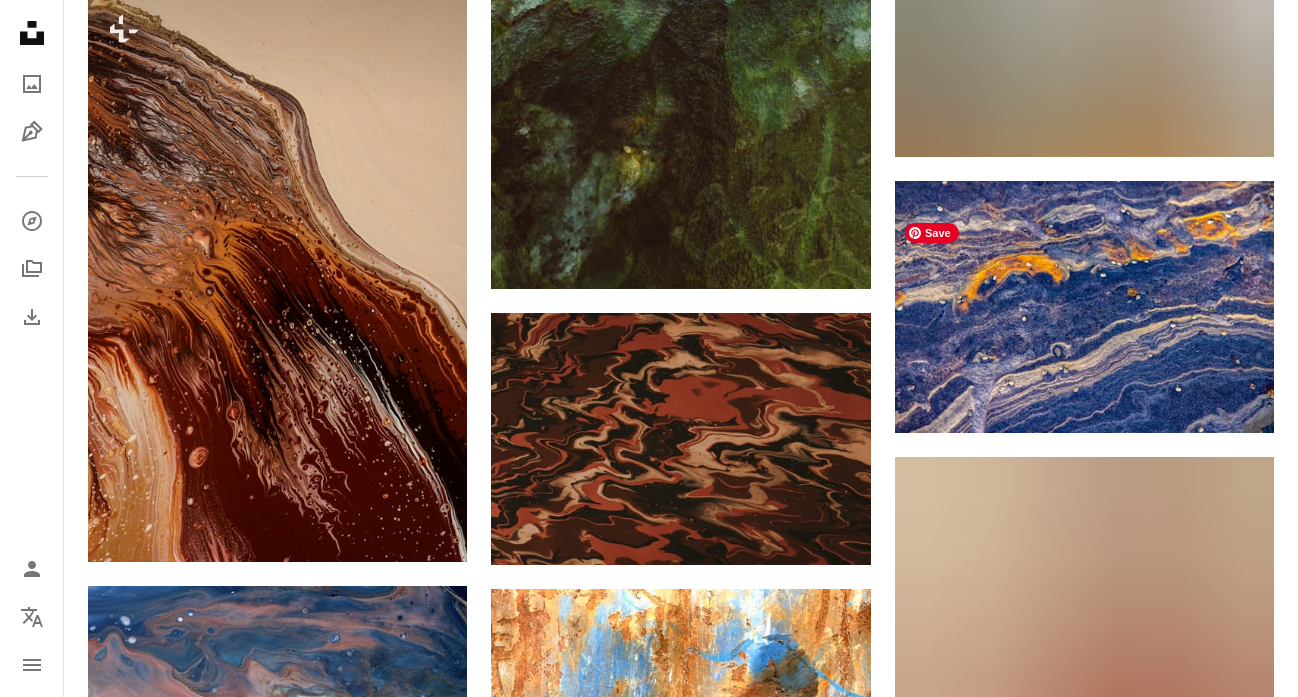 scroll, scrollTop: 21967, scrollLeft: 0, axis: vertical 